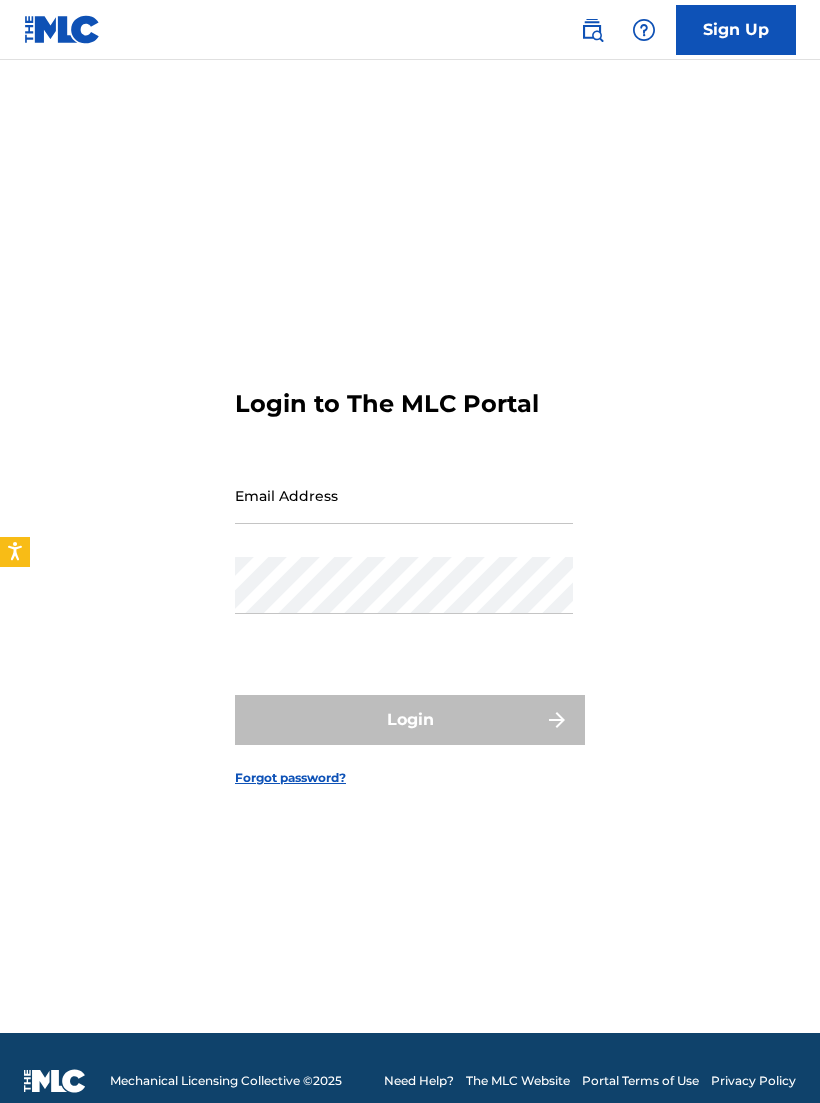 scroll, scrollTop: 0, scrollLeft: 0, axis: both 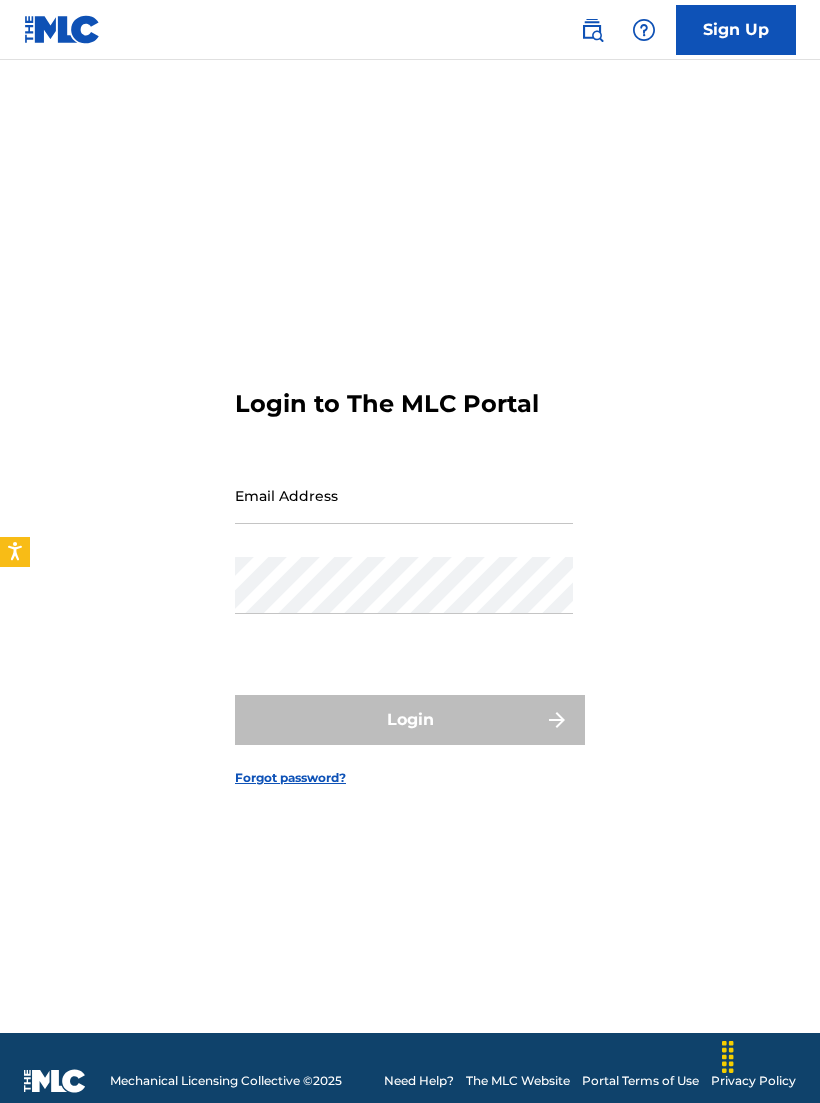 click on "Email Address" at bounding box center (404, 495) 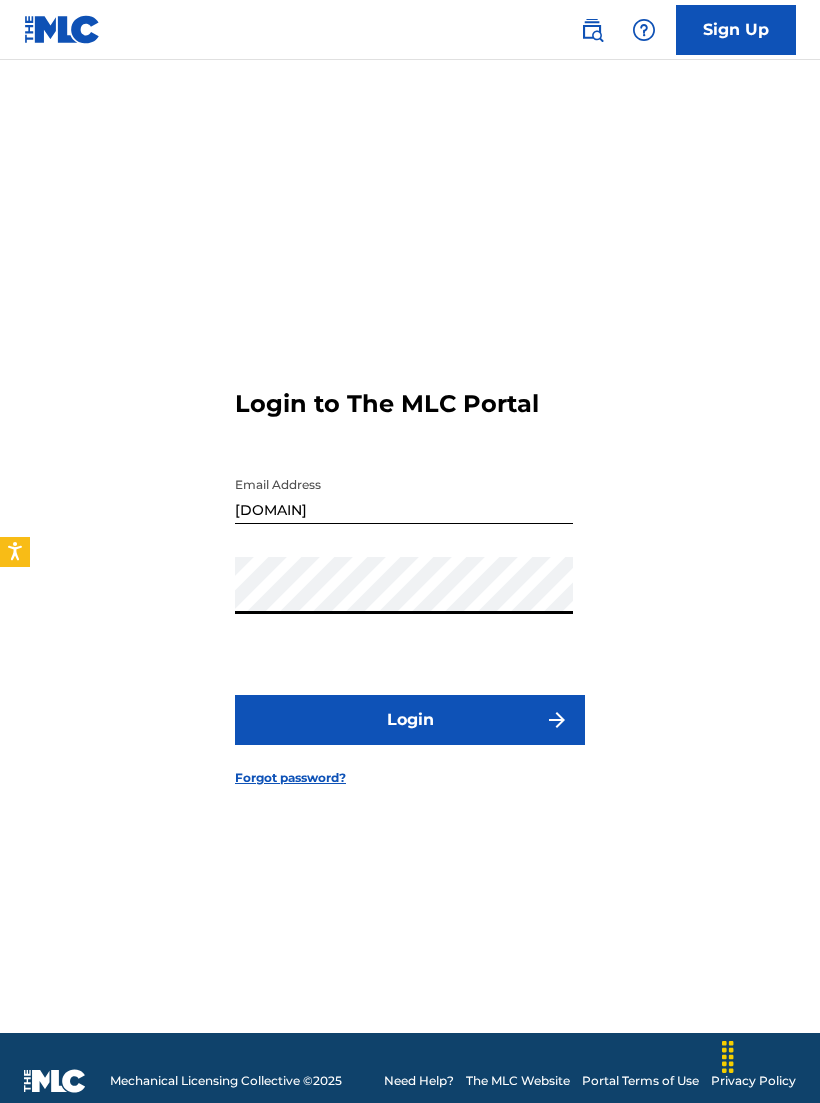 click on "Login" at bounding box center [410, 720] 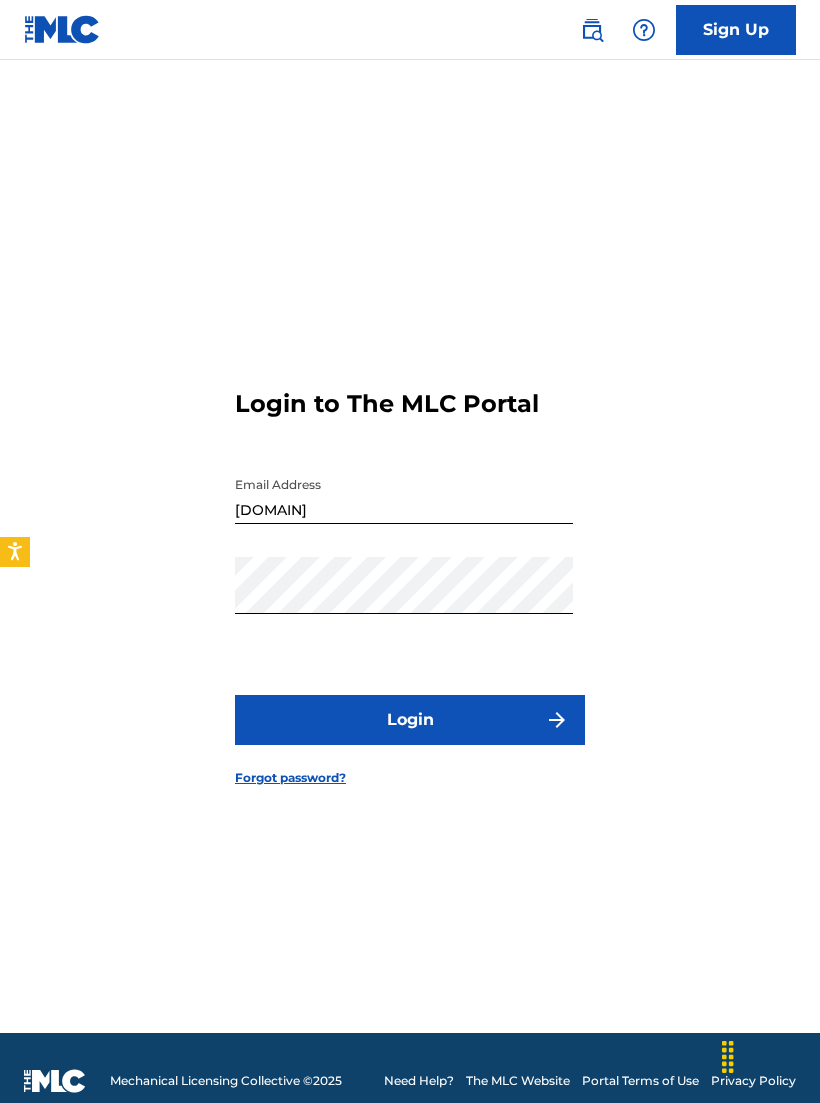click on "[DOMAIN]" at bounding box center [404, 495] 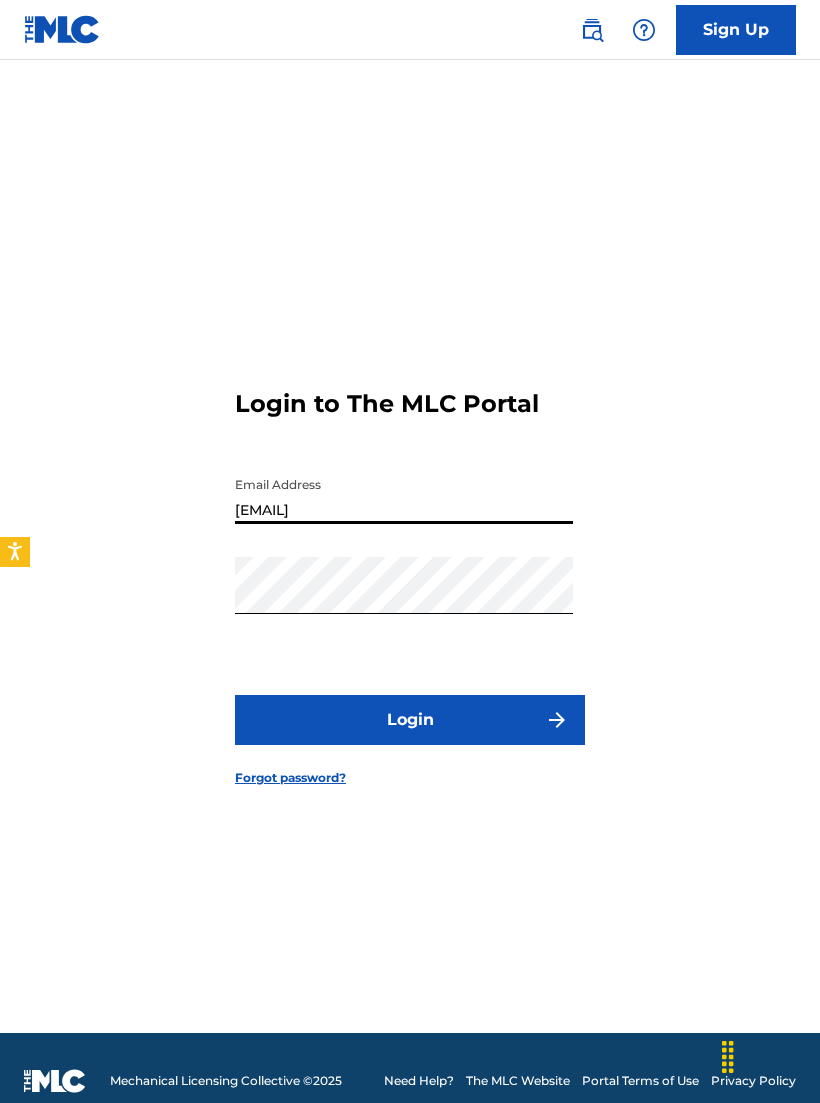 type on "[EMAIL]" 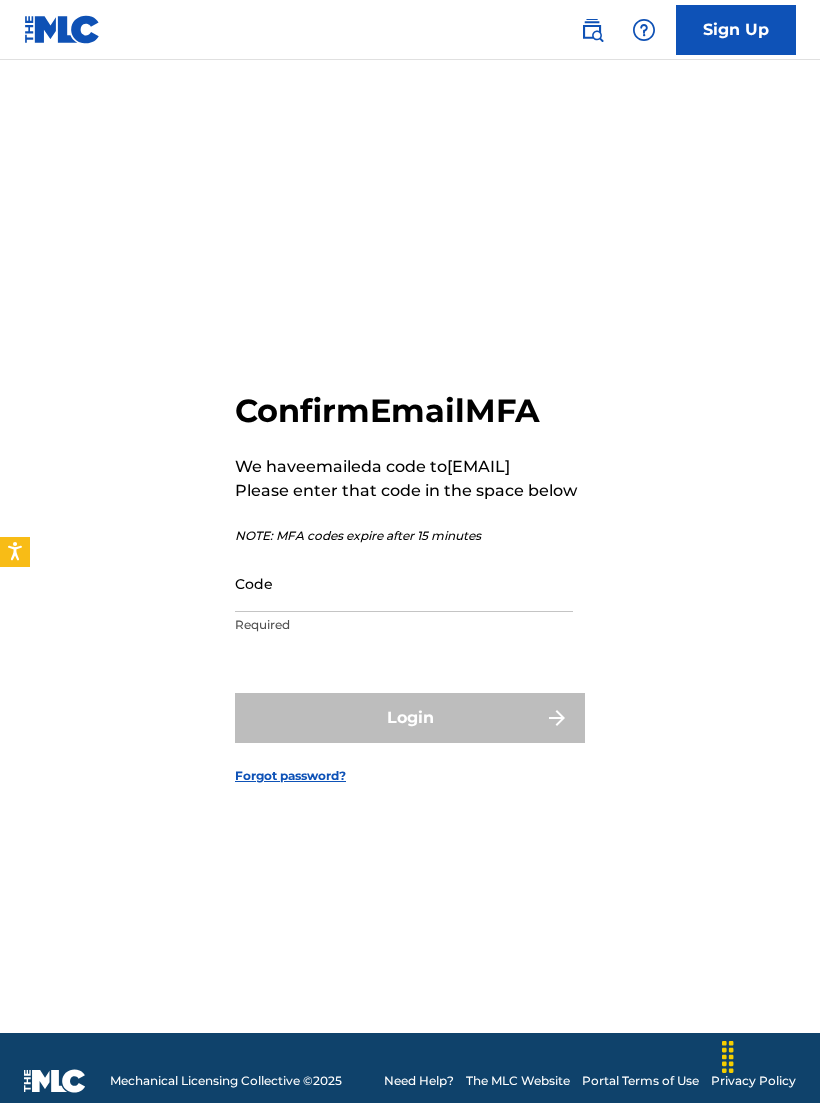 click on "Code" at bounding box center [404, 583] 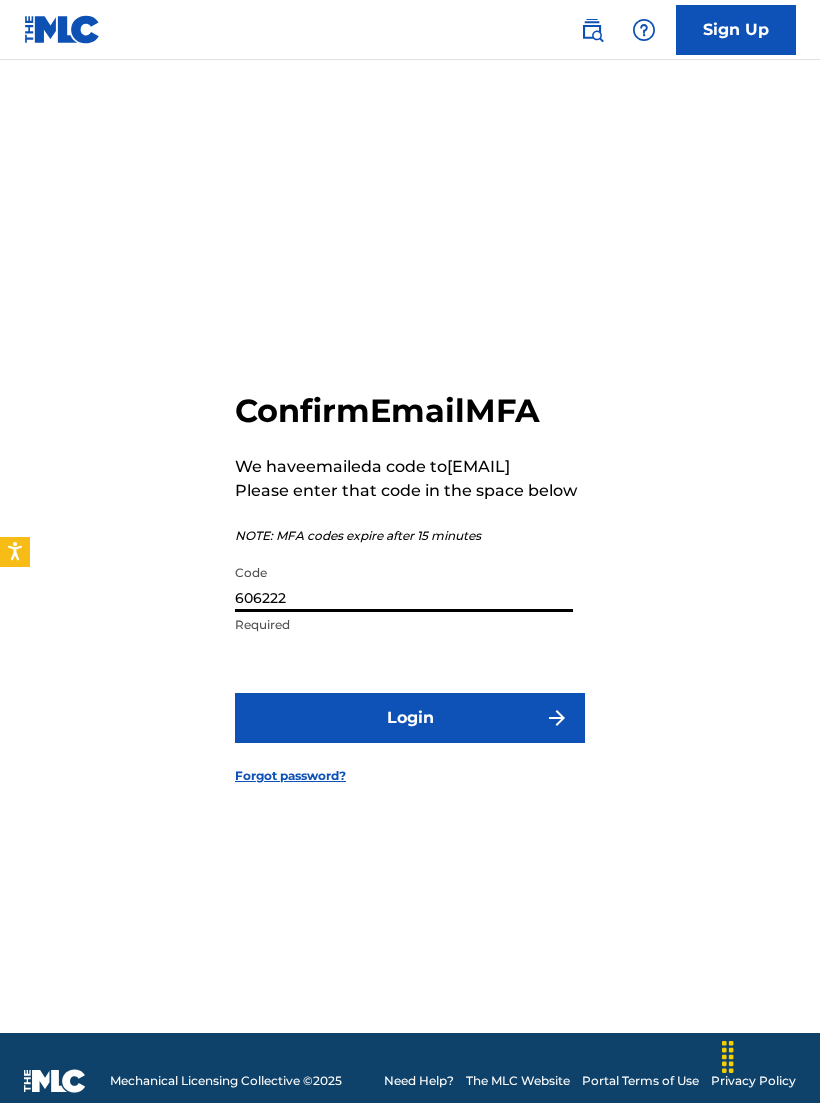 type on "606222" 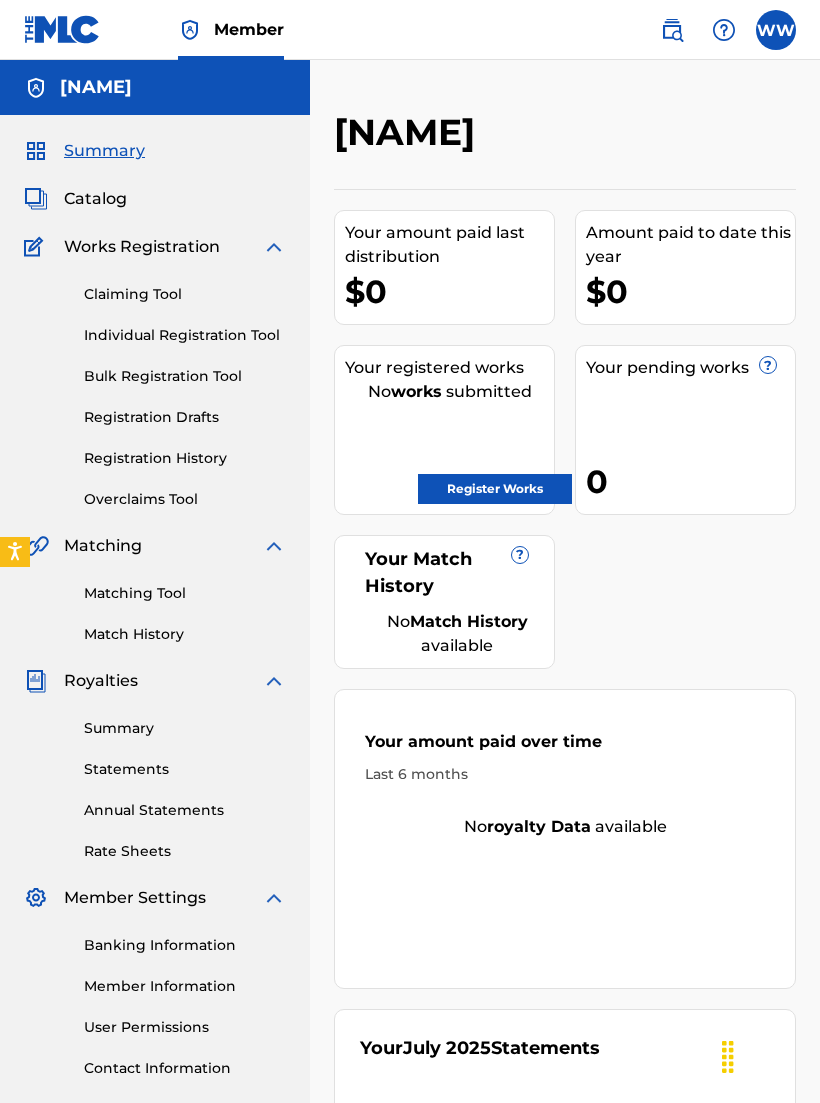 scroll, scrollTop: 0, scrollLeft: 0, axis: both 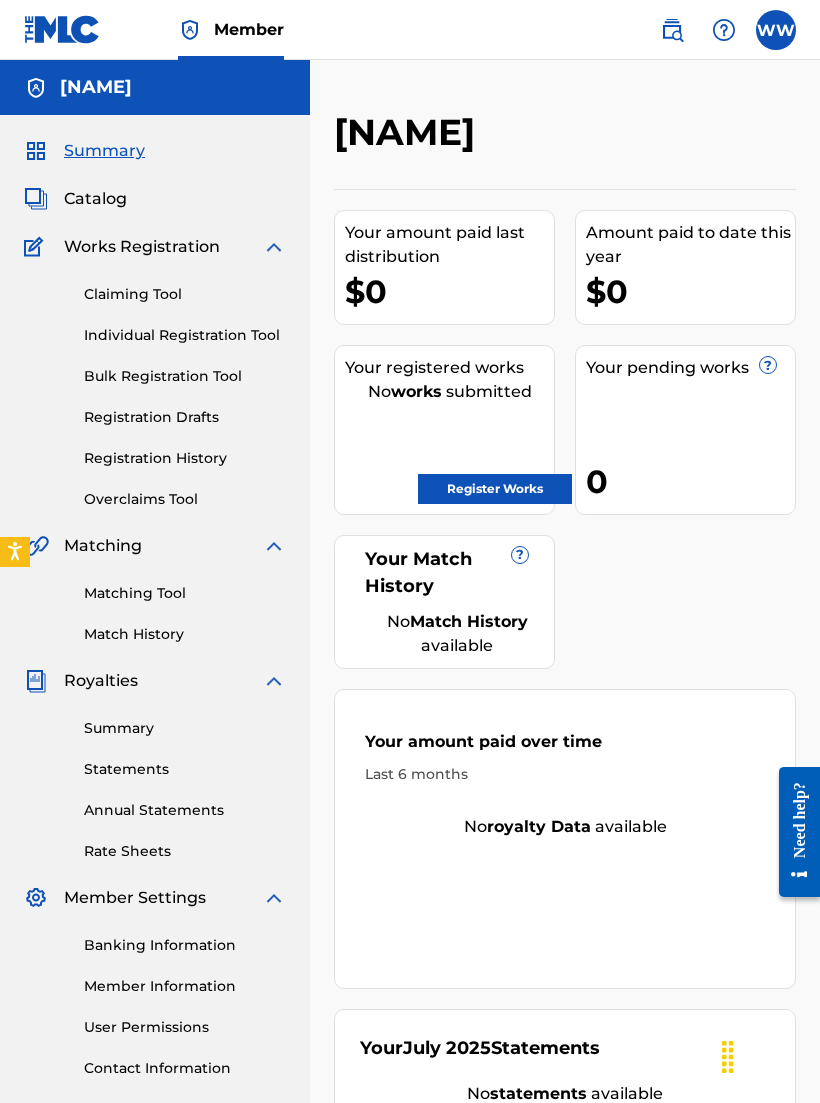 click on "Individual Registration Tool" at bounding box center (185, 335) 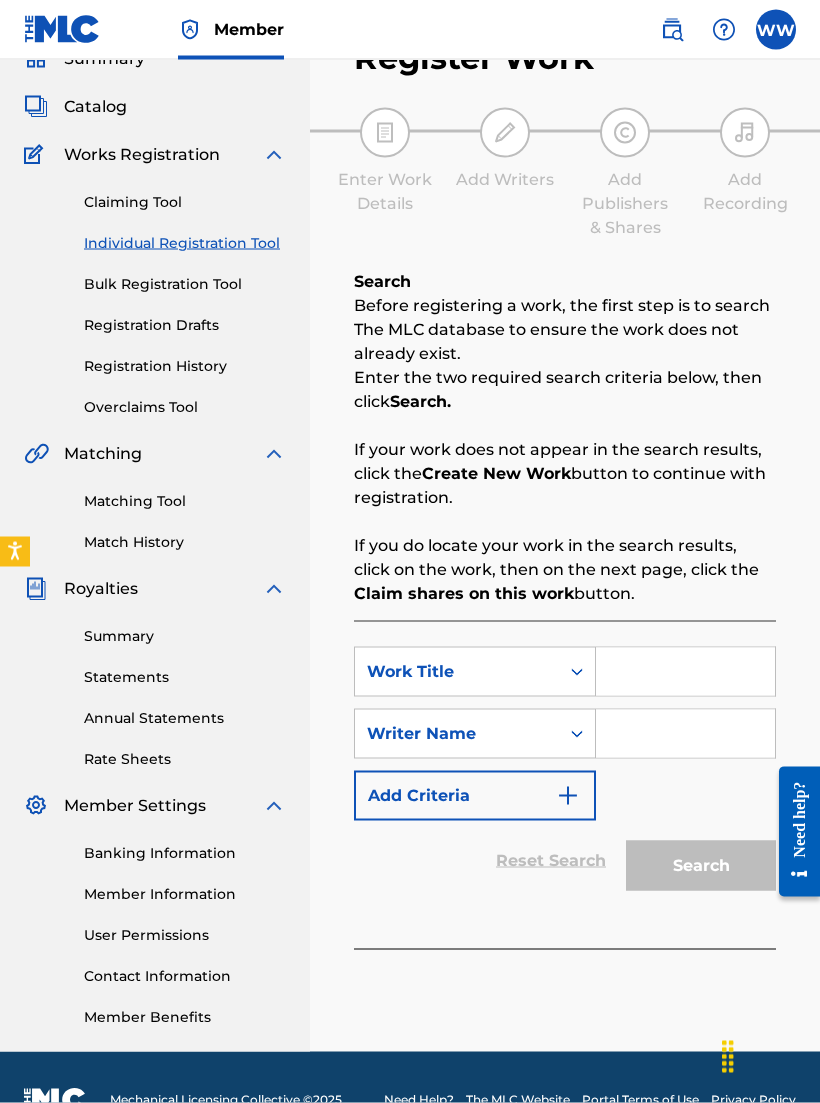 scroll, scrollTop: 0, scrollLeft: 0, axis: both 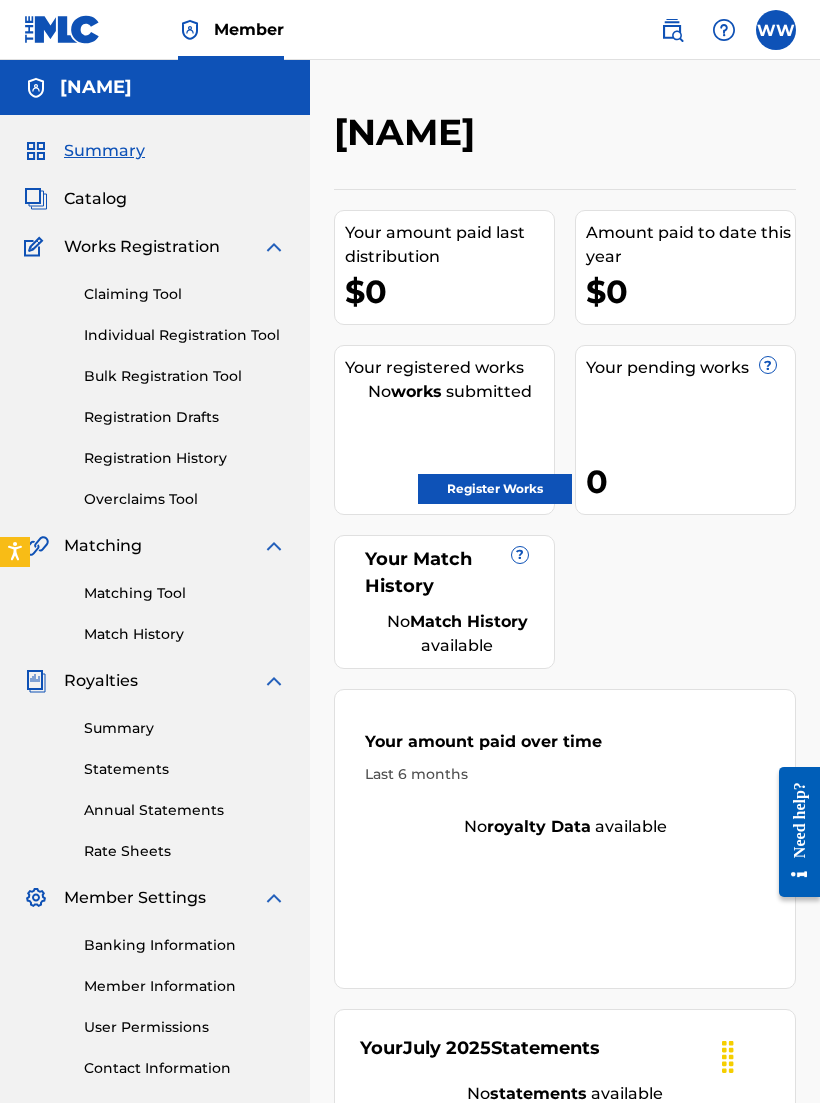 click on "Register Works" at bounding box center [495, 489] 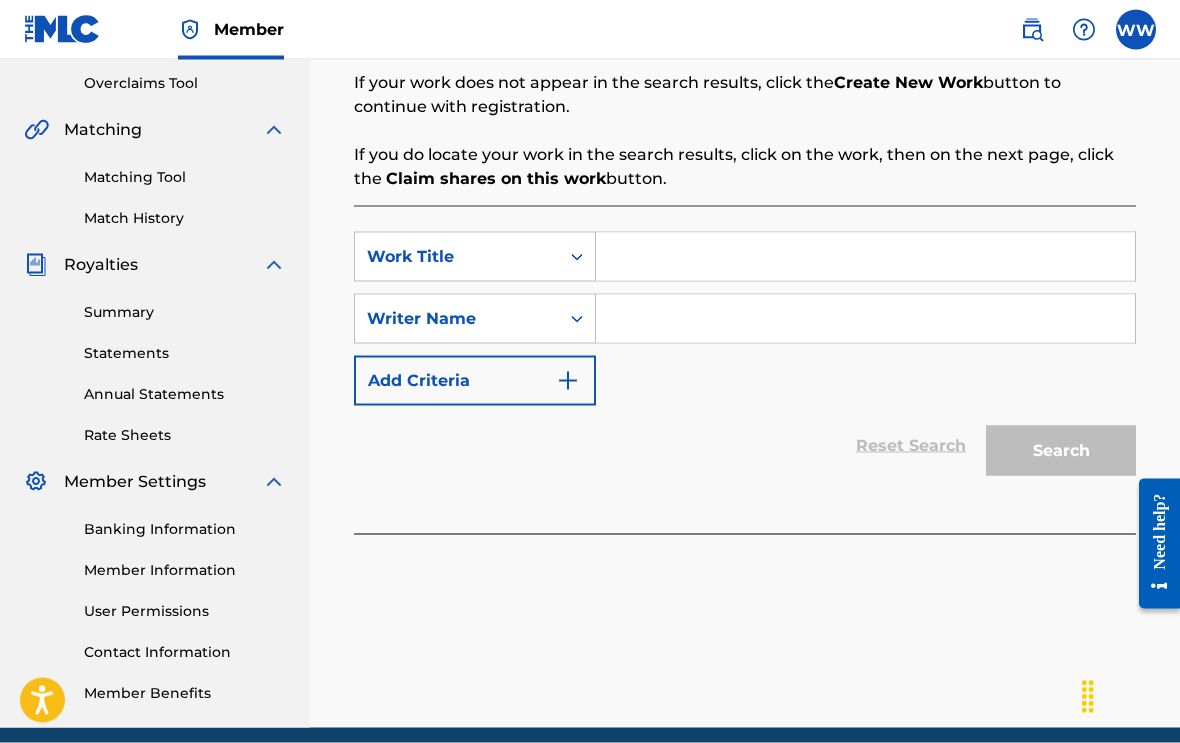 scroll, scrollTop: 464, scrollLeft: 0, axis: vertical 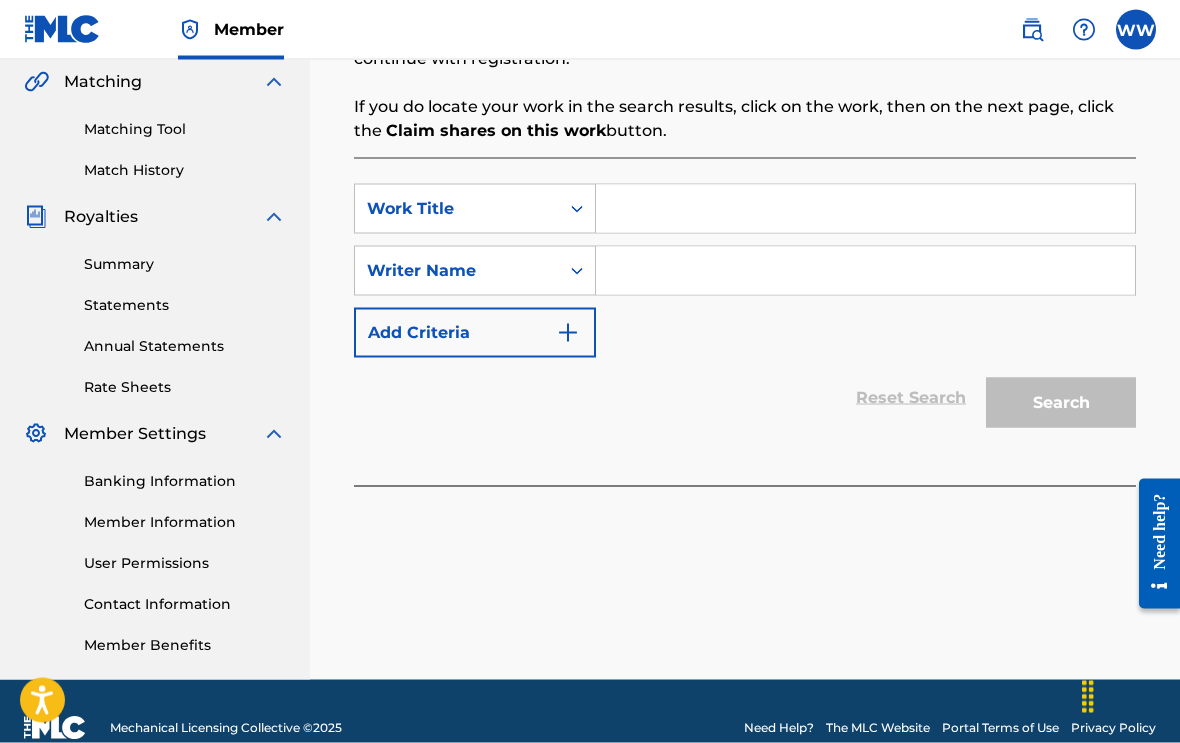 click 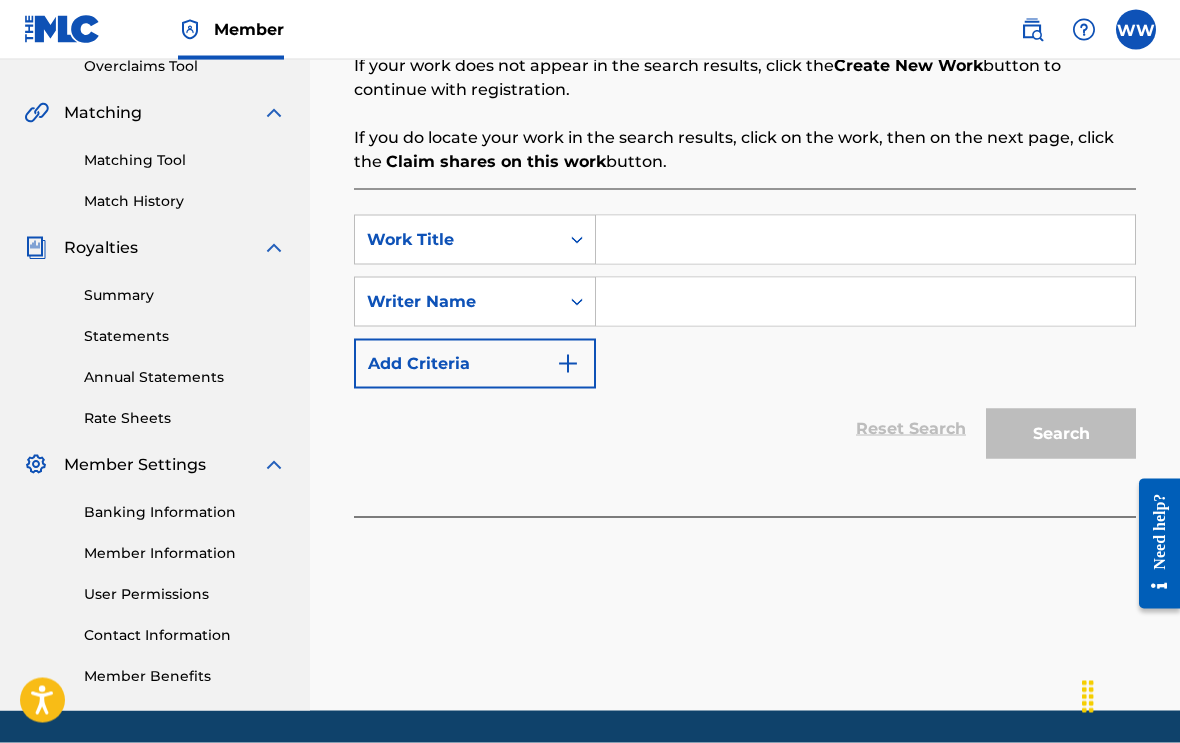 scroll, scrollTop: 464, scrollLeft: 0, axis: vertical 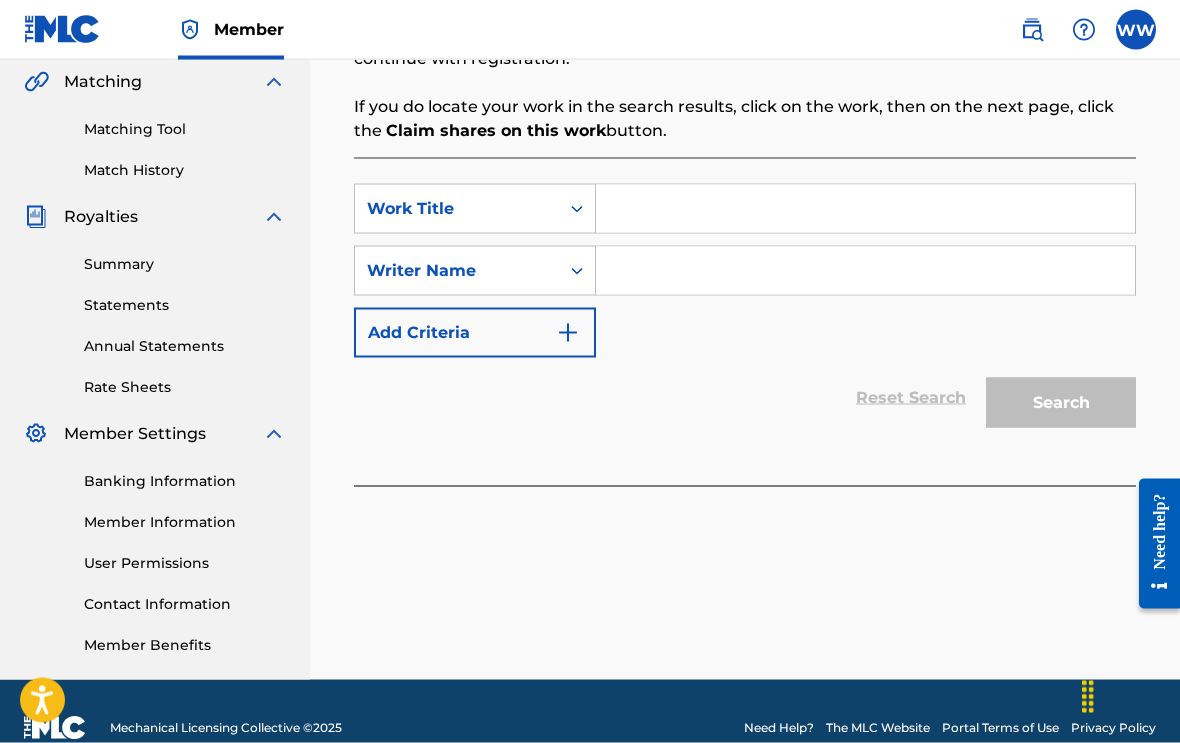 click on "Mechanical Licensing Collective ©  2025 Need Help? The MLC Website Portal Terms of Use Privacy Policy" at bounding box center [590, 728] 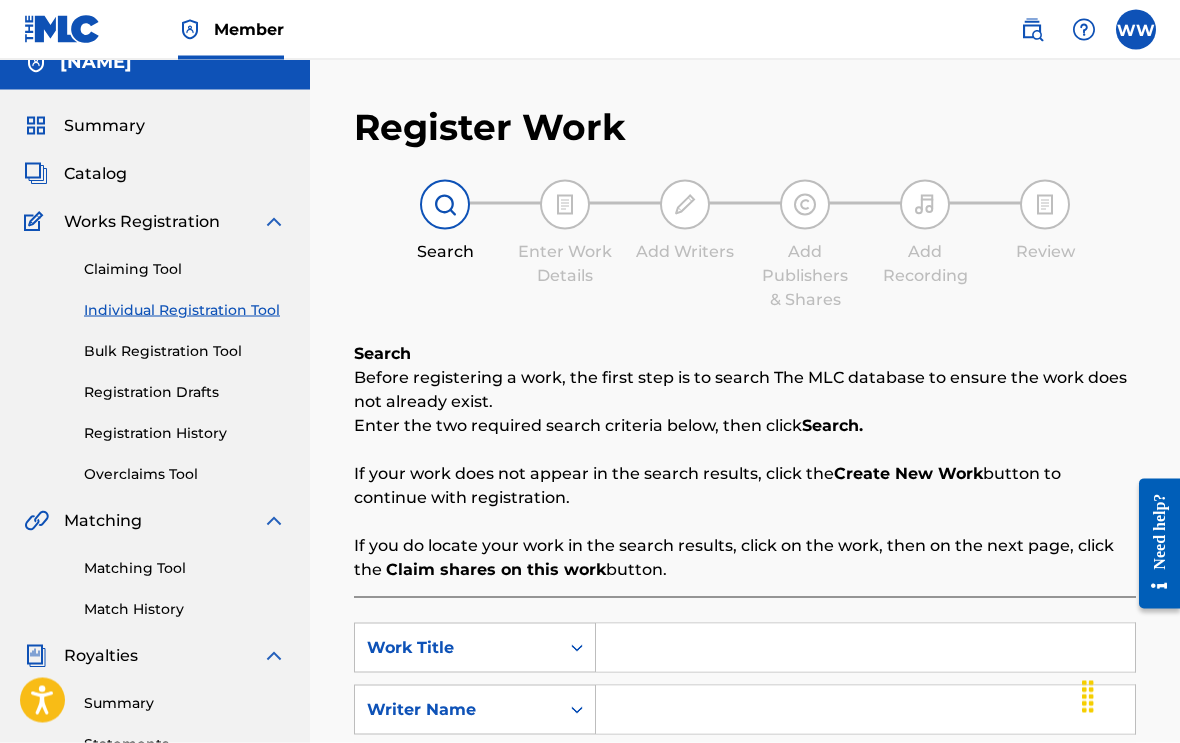 scroll, scrollTop: 0, scrollLeft: 0, axis: both 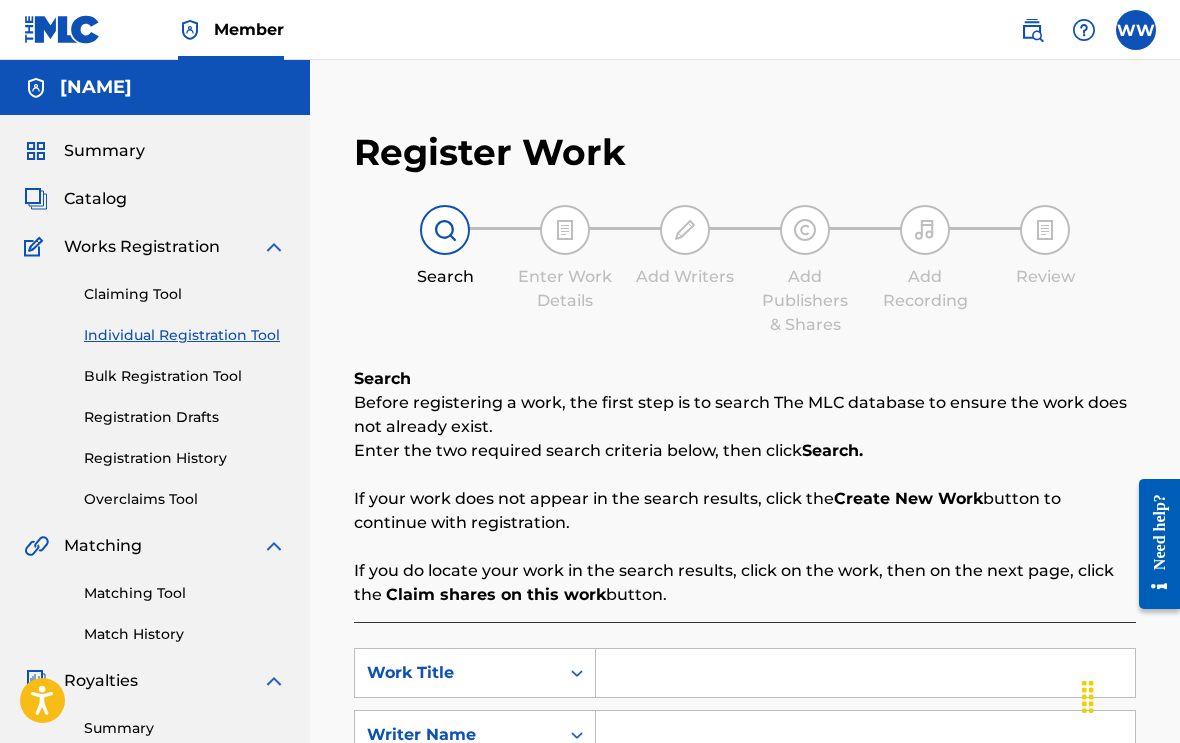 click on "Create New Work" at bounding box center [908, 498] 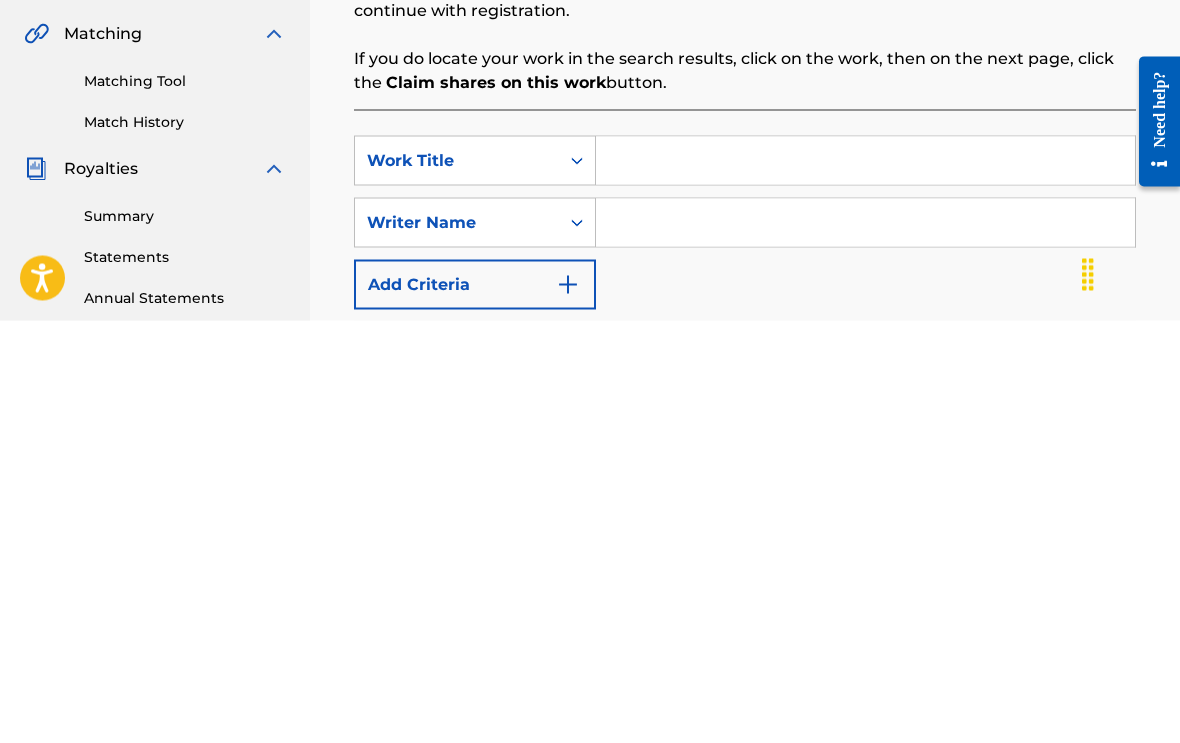 click on "Work Title SearchWithCriteriaaf14040f-2dfa-4f2e-acdb-9585fbf5a3a2 Writer Name Add Criteria" at bounding box center [745, 645] 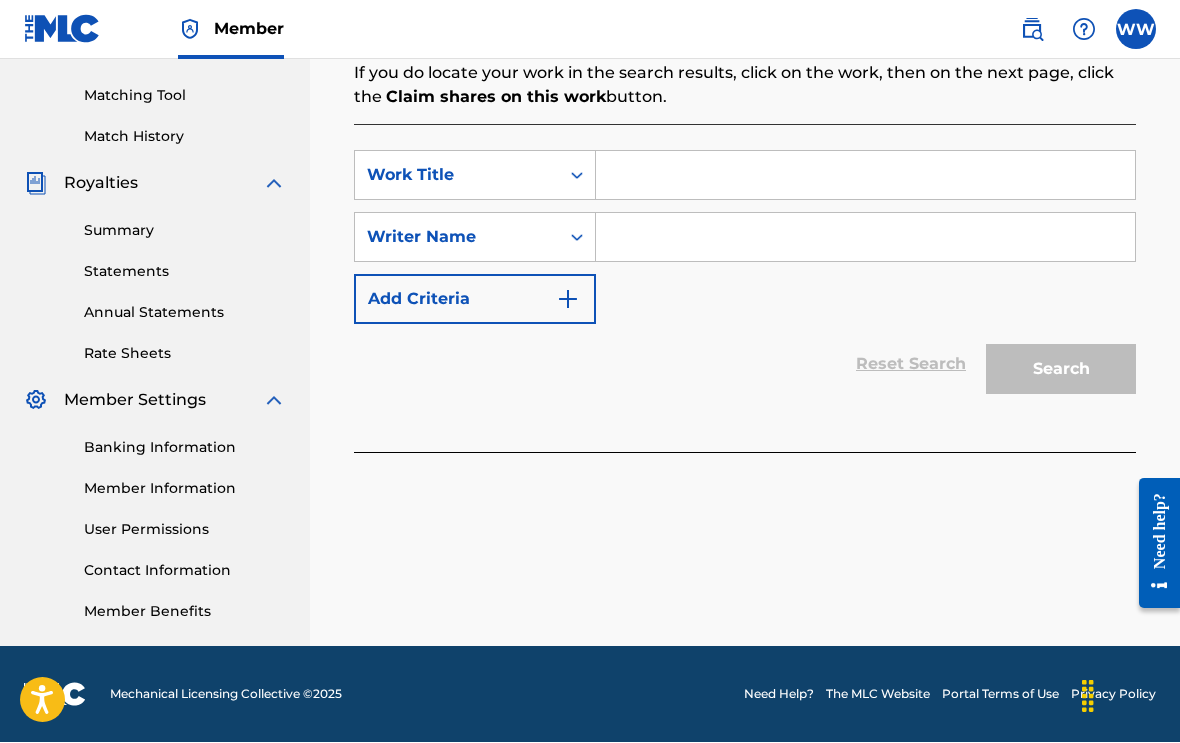 click on "Need help?" at bounding box center [1159, 530] 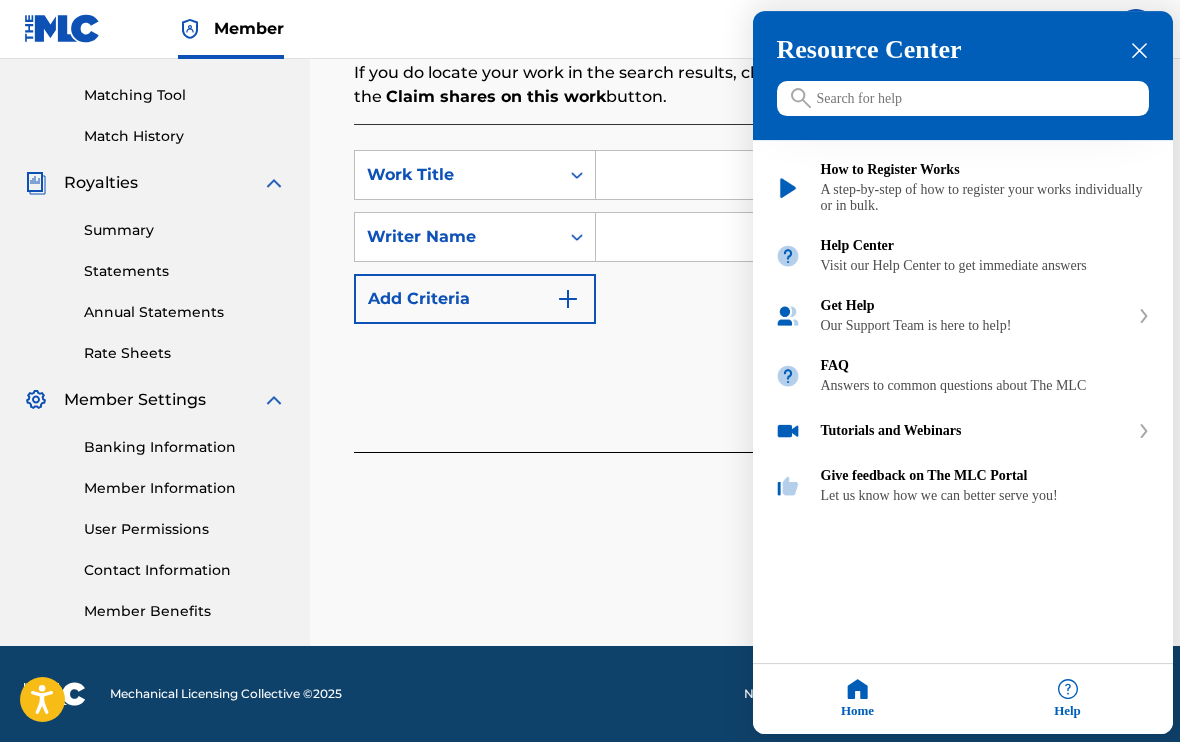 click on "Home" at bounding box center [858, 700] 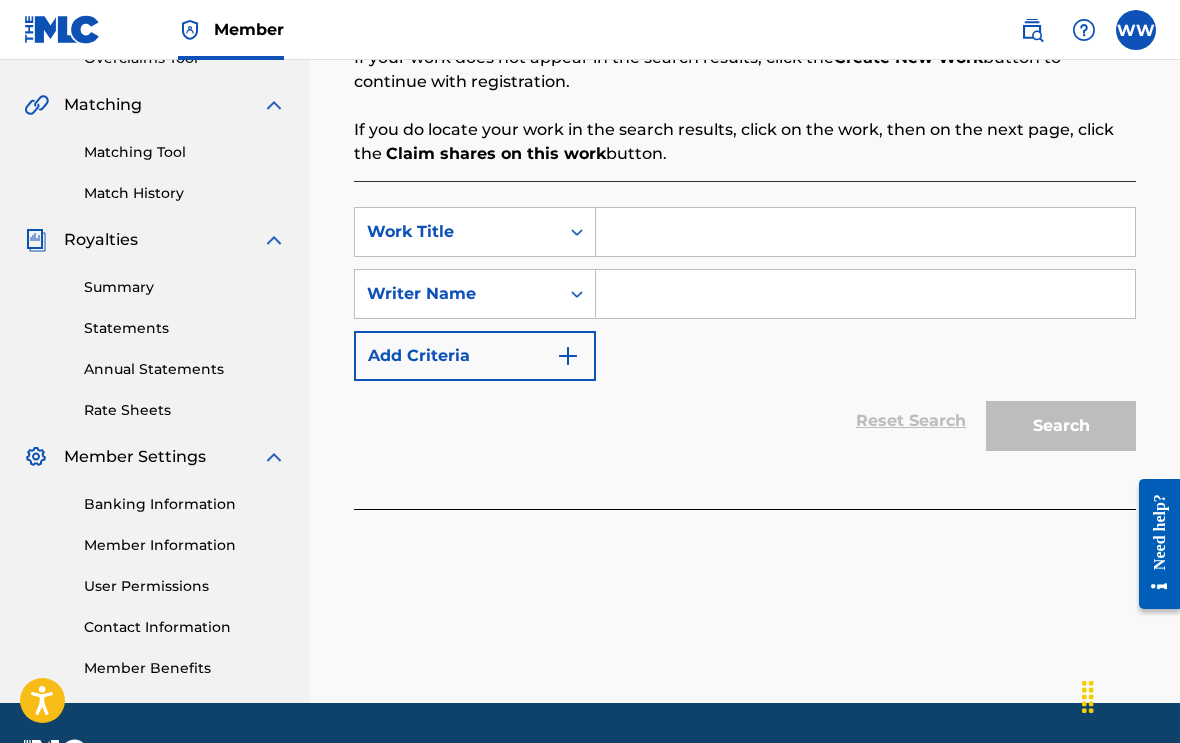 scroll, scrollTop: 464, scrollLeft: 0, axis: vertical 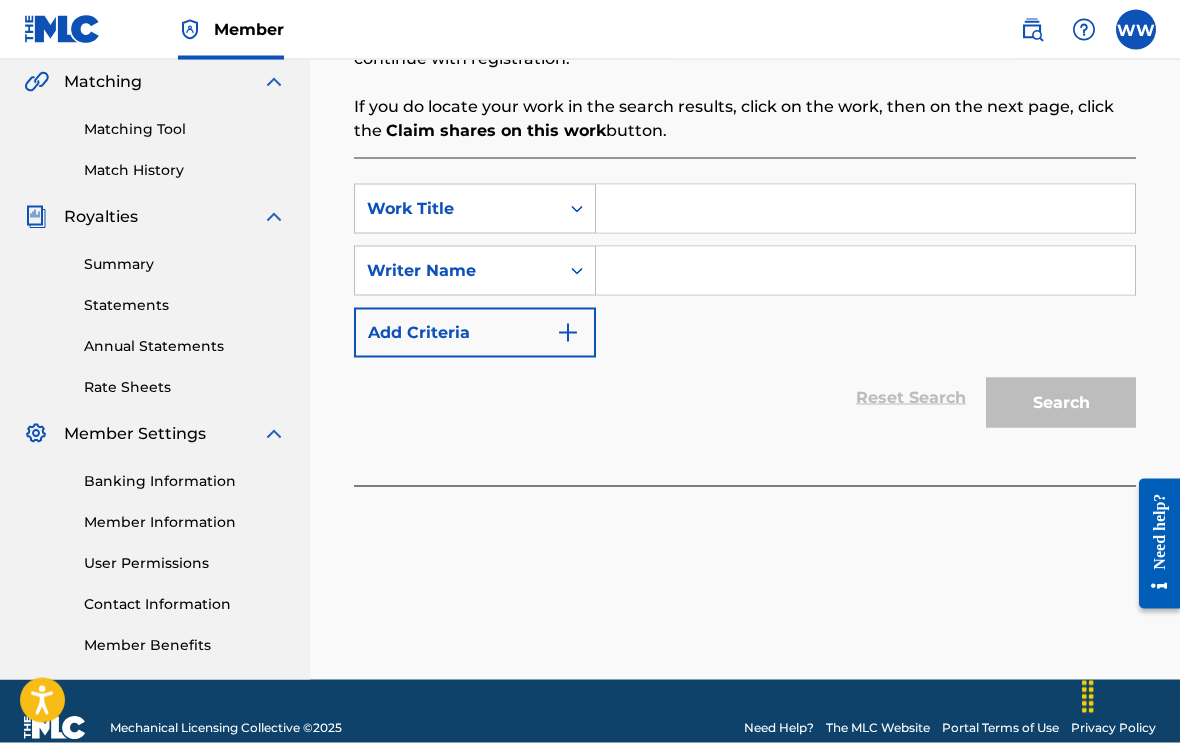 click on "Contact Information" at bounding box center [185, 604] 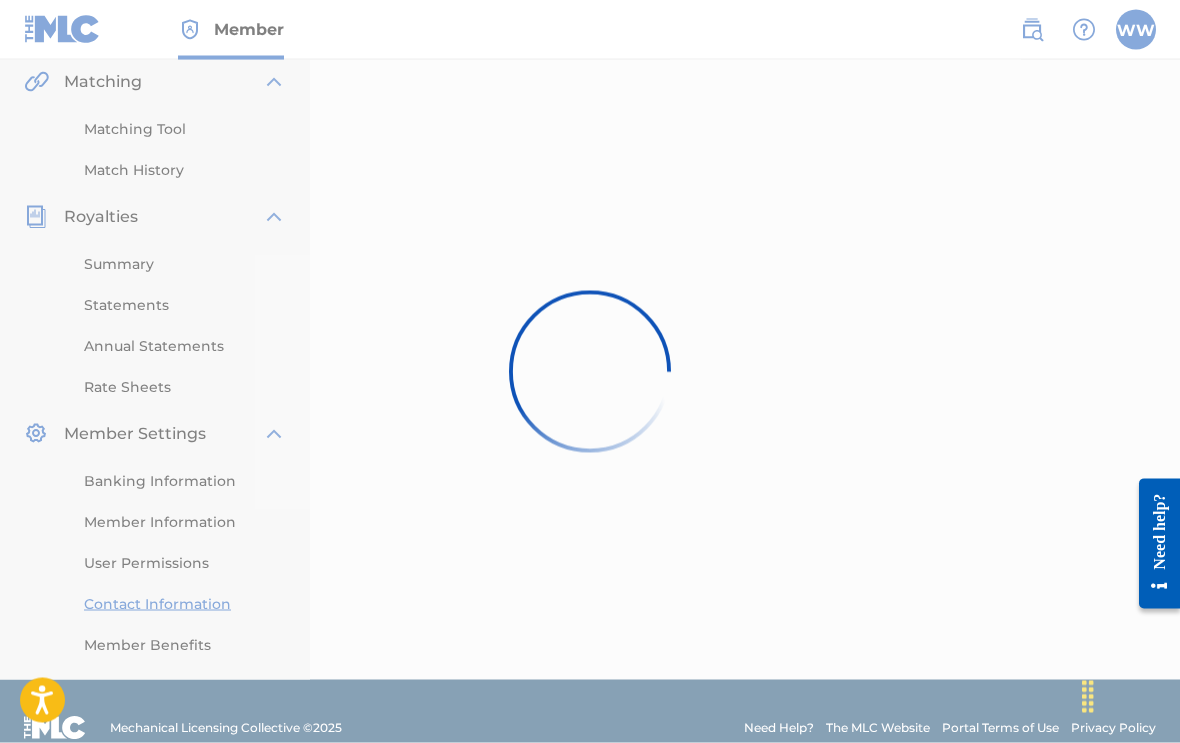 scroll, scrollTop: 0, scrollLeft: 0, axis: both 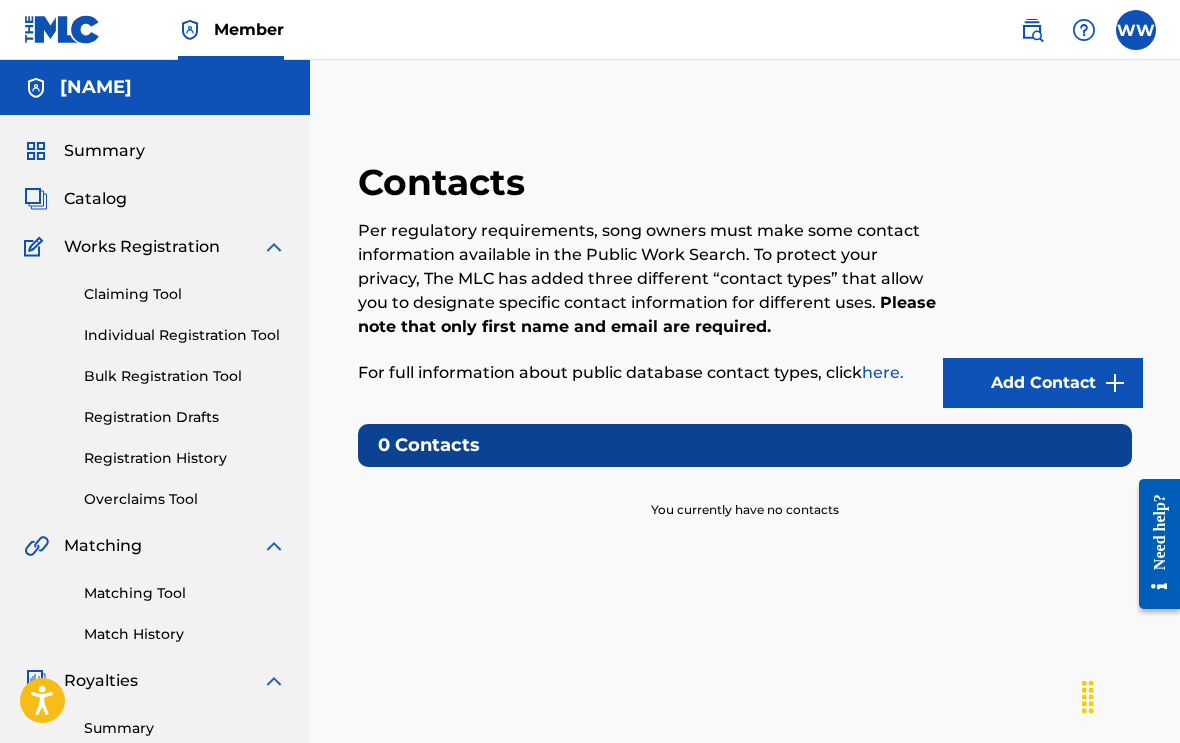 click on "Add Contact" at bounding box center [1043, 383] 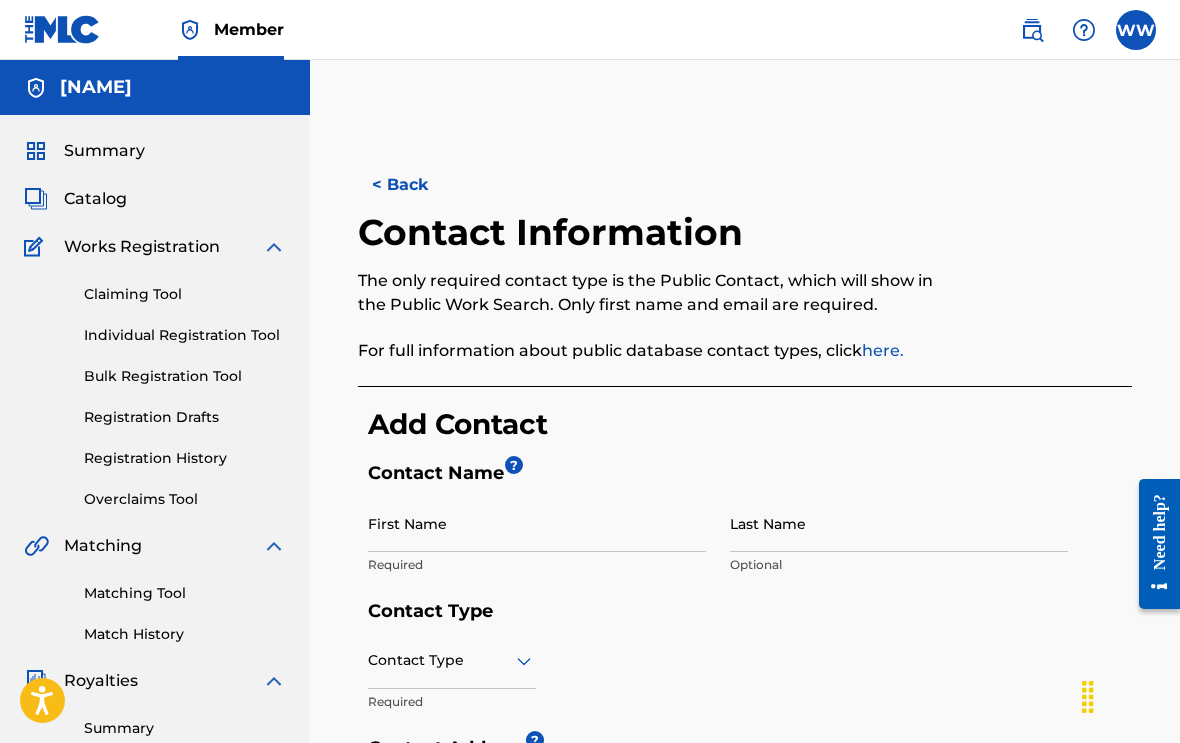 scroll, scrollTop: 0, scrollLeft: 0, axis: both 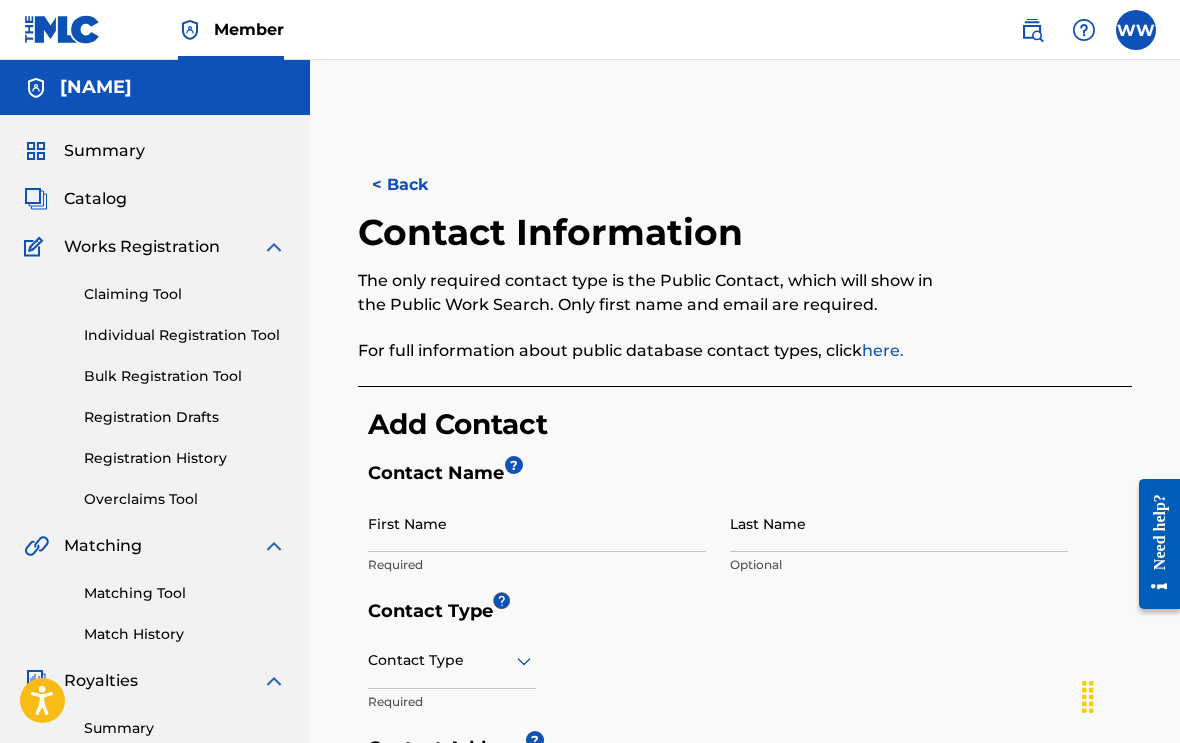click on "First Name" at bounding box center (537, 523) 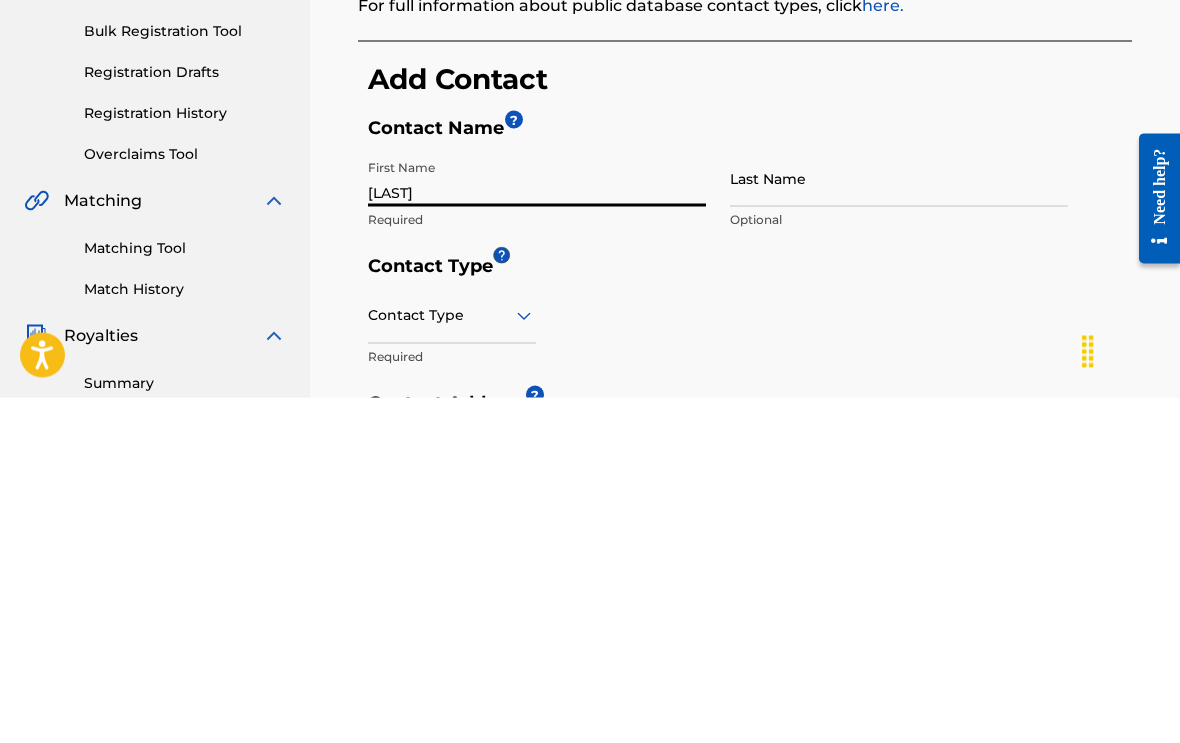scroll, scrollTop: 0, scrollLeft: 0, axis: both 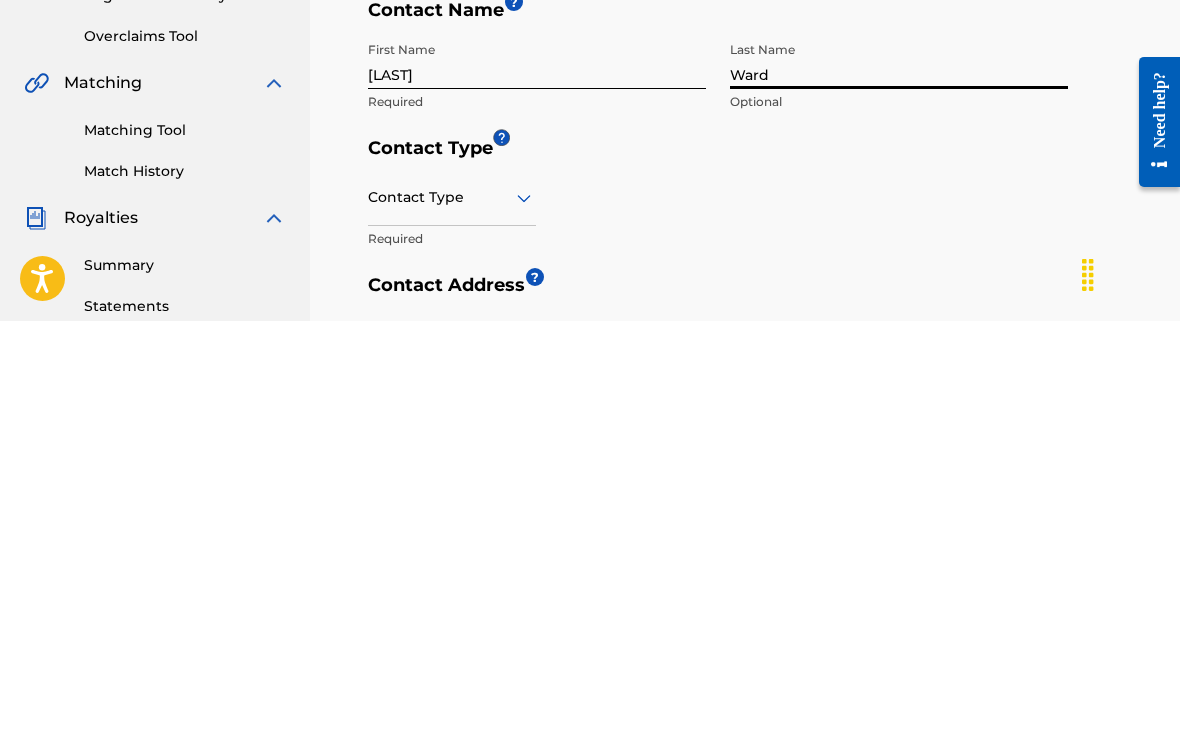 type on "Ward" 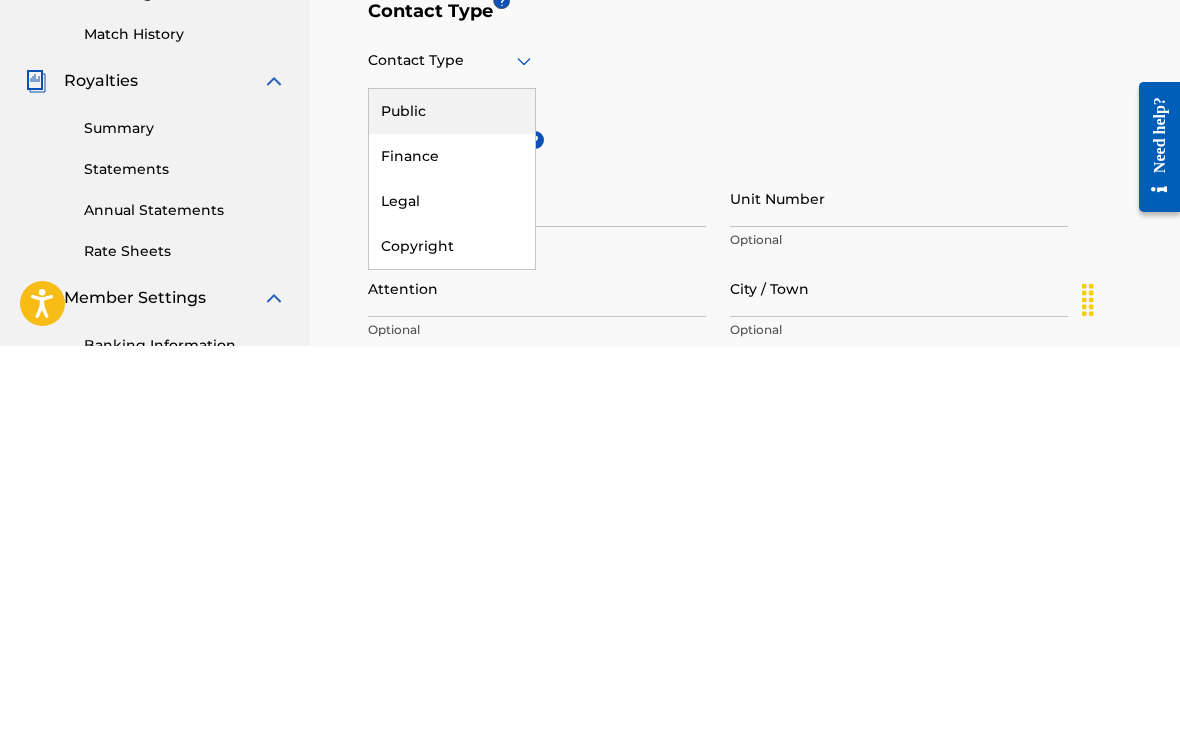 scroll, scrollTop: 600, scrollLeft: 0, axis: vertical 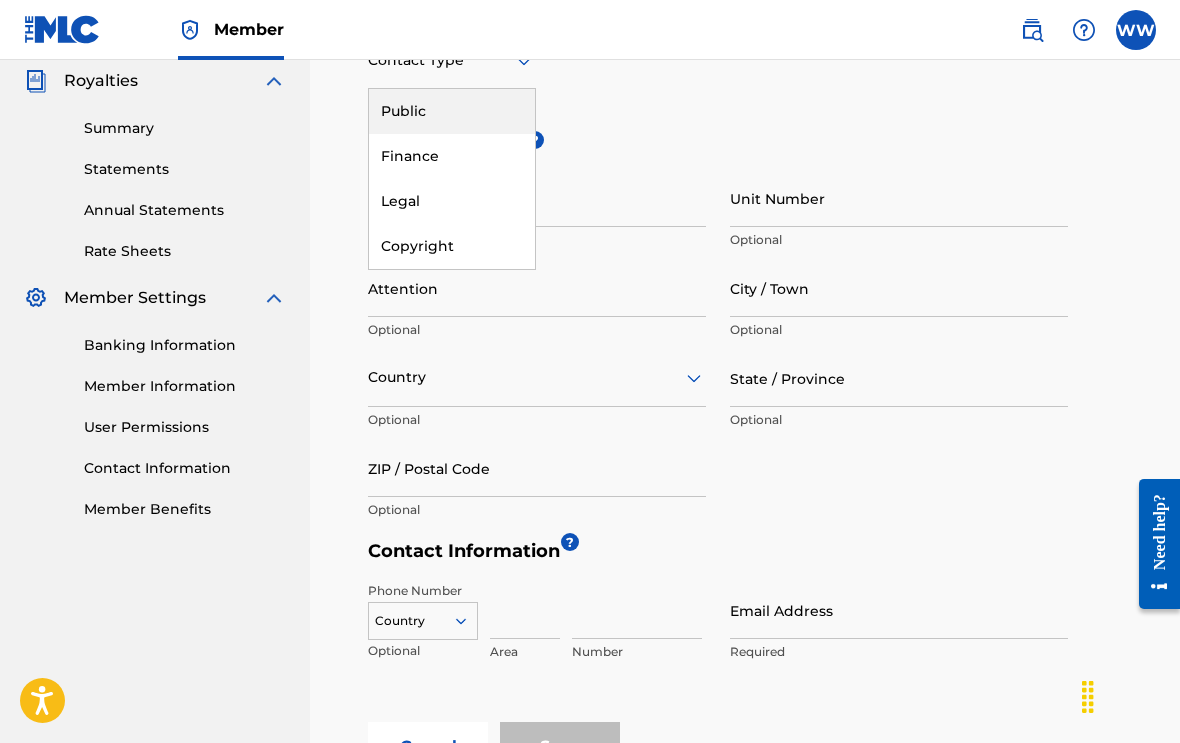 click on "Contact Address ?" at bounding box center (718, 153) 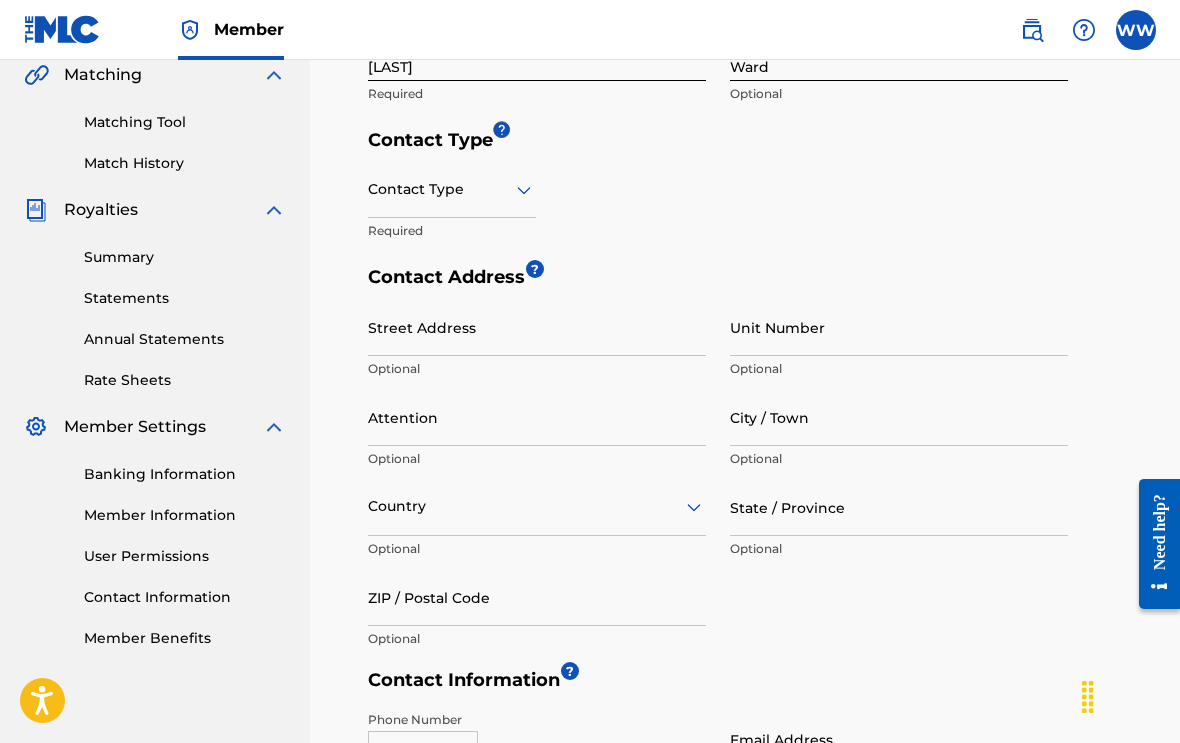 scroll, scrollTop: 469, scrollLeft: 0, axis: vertical 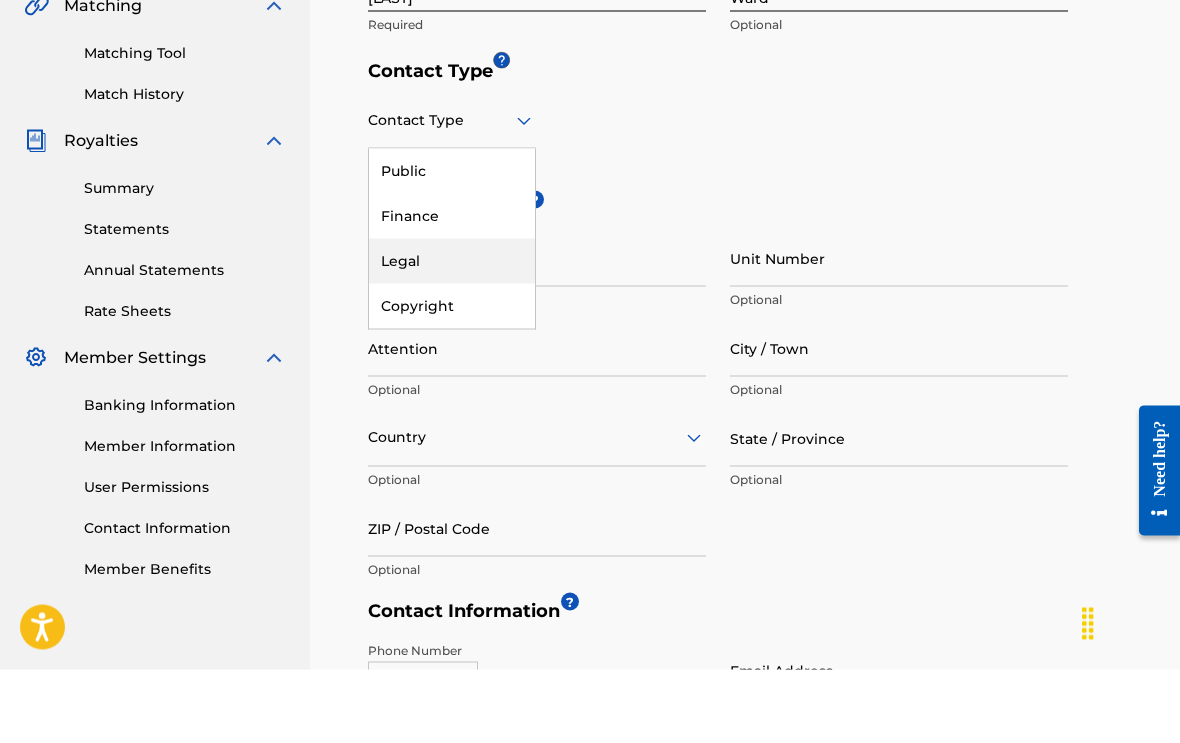 click on "Legal" at bounding box center [452, 334] 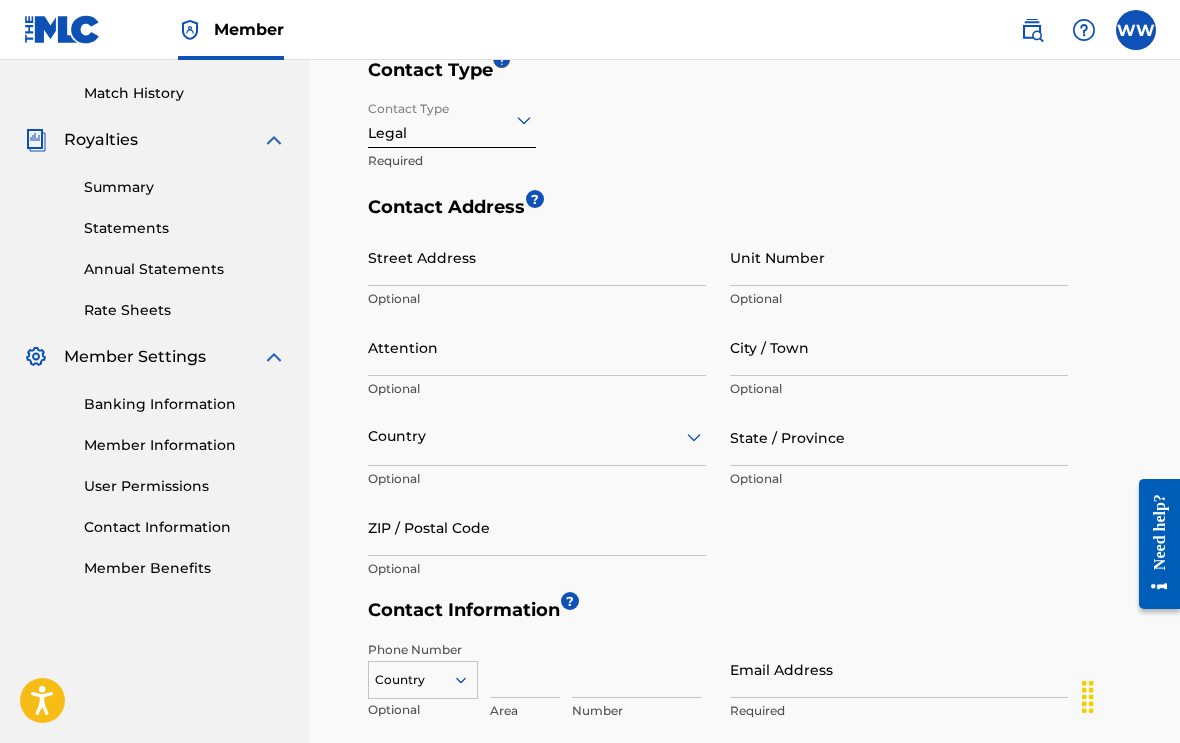 click on "Street Address" at bounding box center [537, 257] 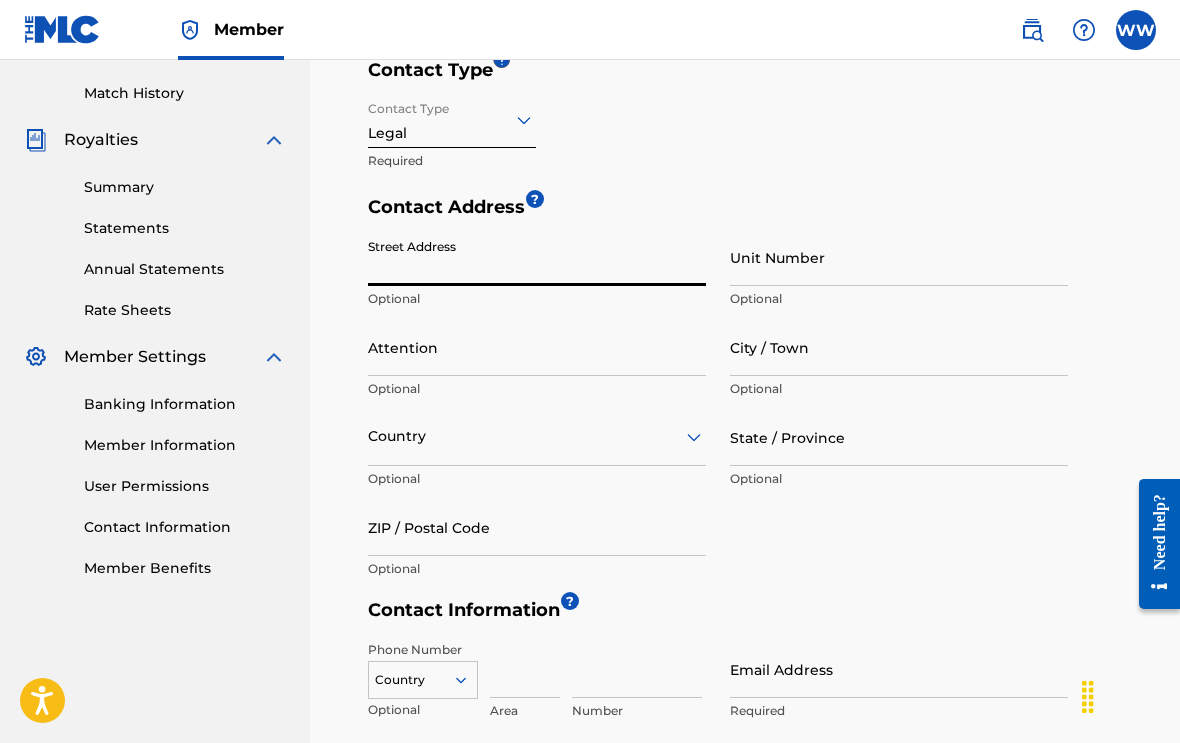 scroll, scrollTop: 540, scrollLeft: 0, axis: vertical 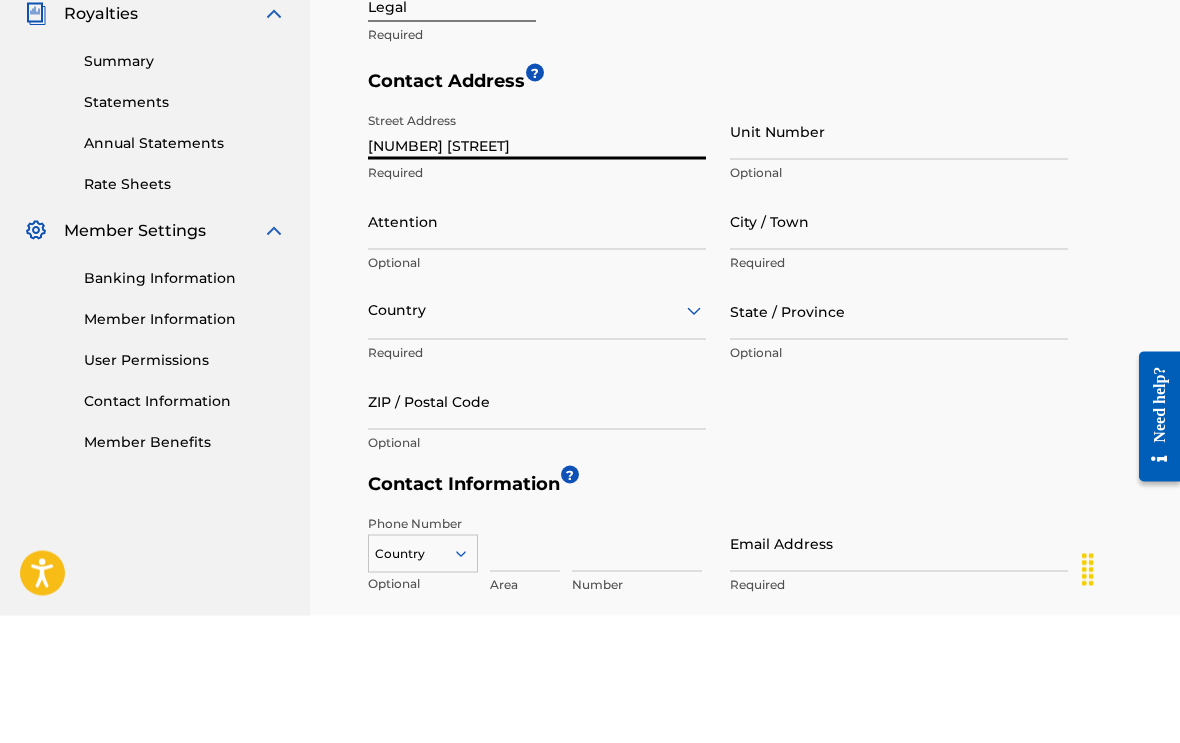 type on "[NUMBER] [STREET]" 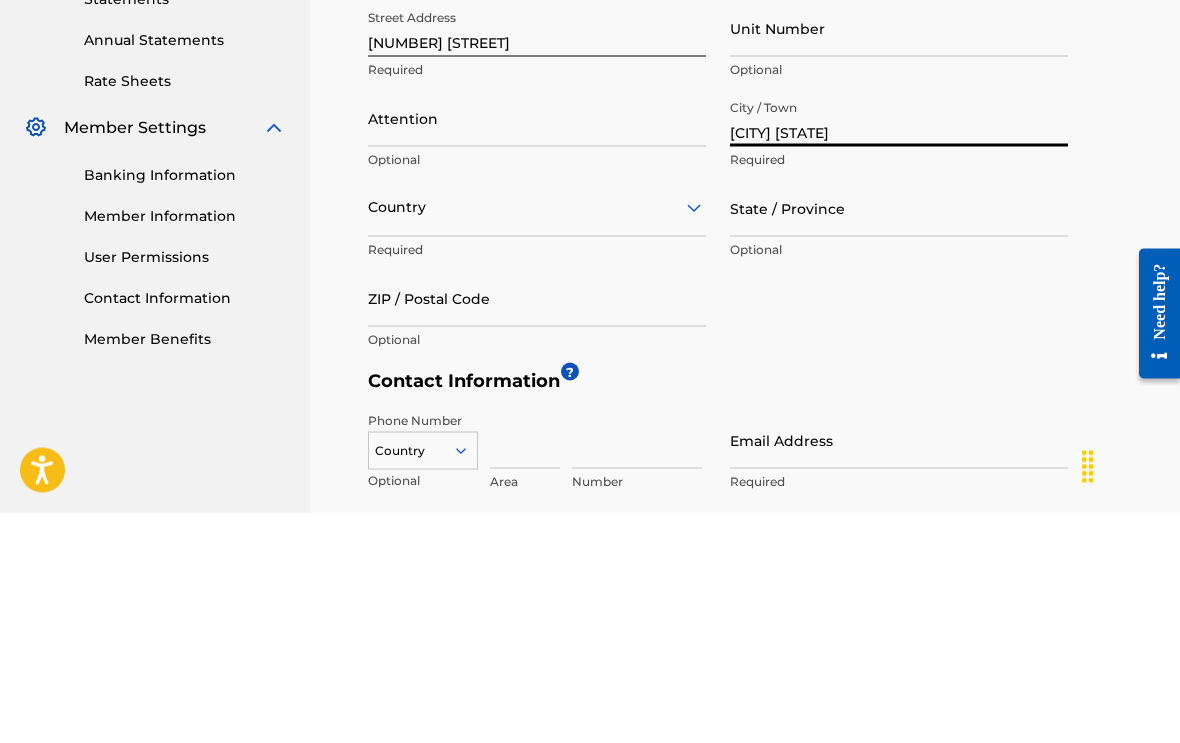 type on "[CITY] [STATE]" 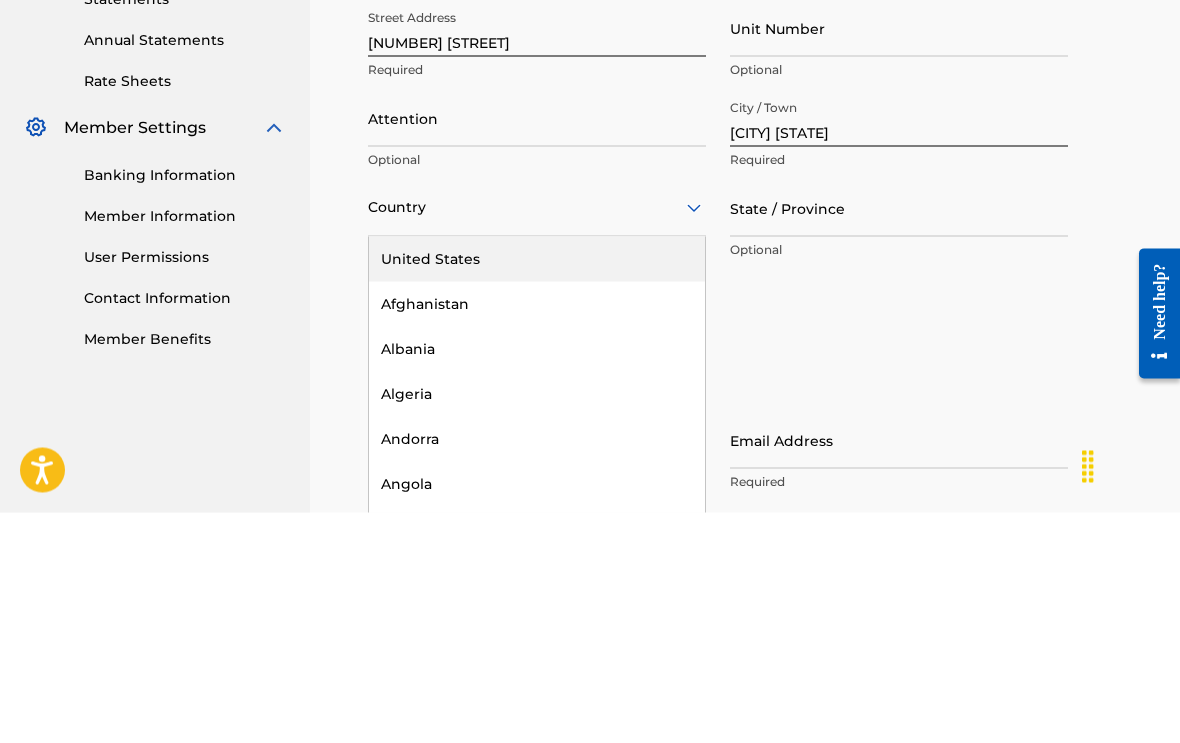 click on "United States" at bounding box center (537, 489) 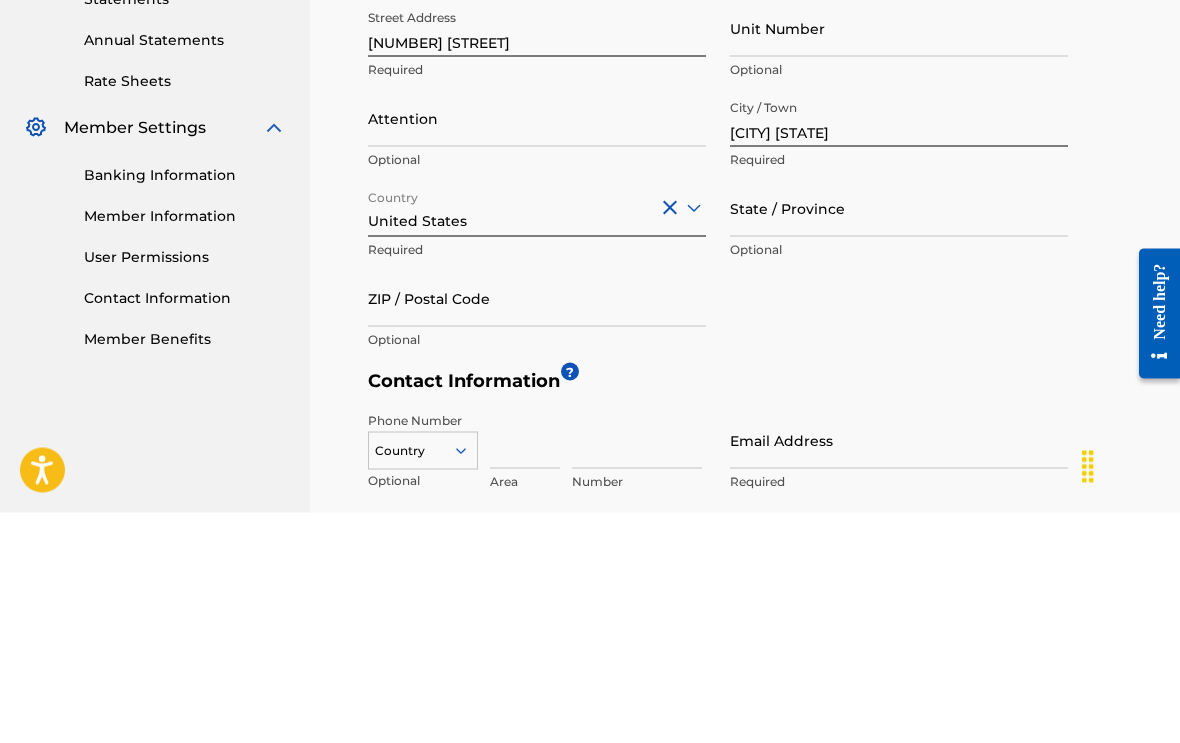 scroll, scrollTop: 771, scrollLeft: 0, axis: vertical 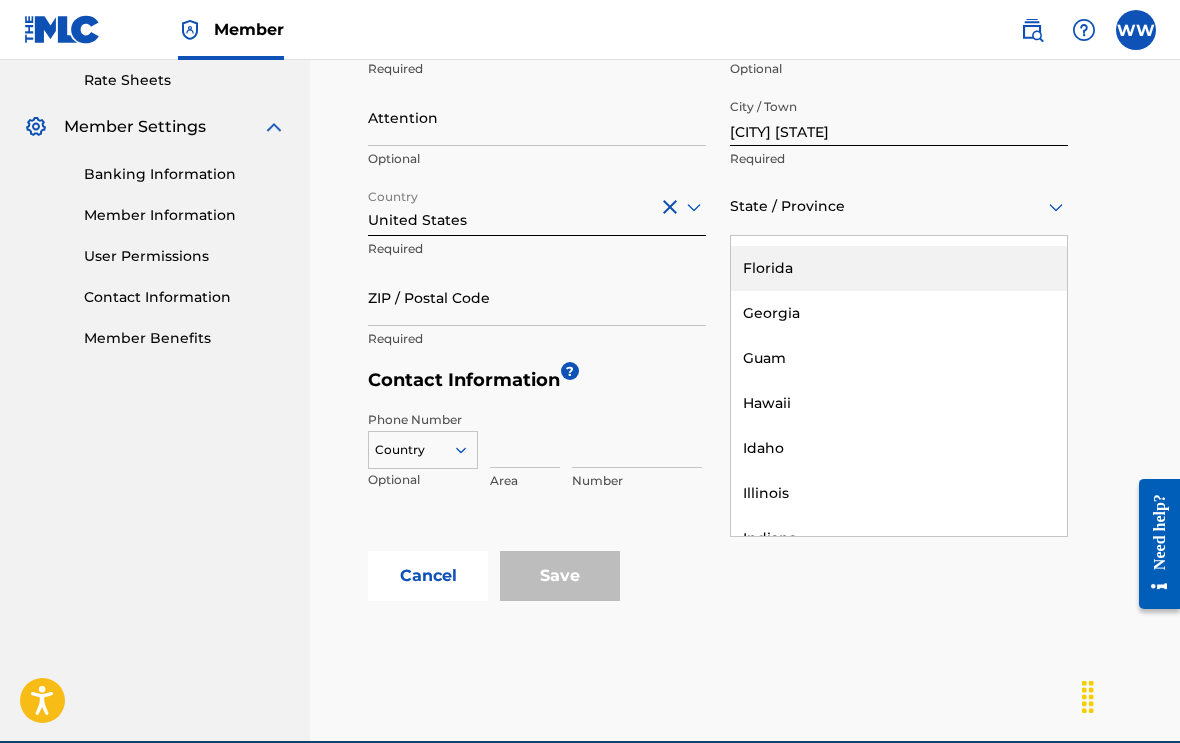 click on "Florida" at bounding box center [899, 268] 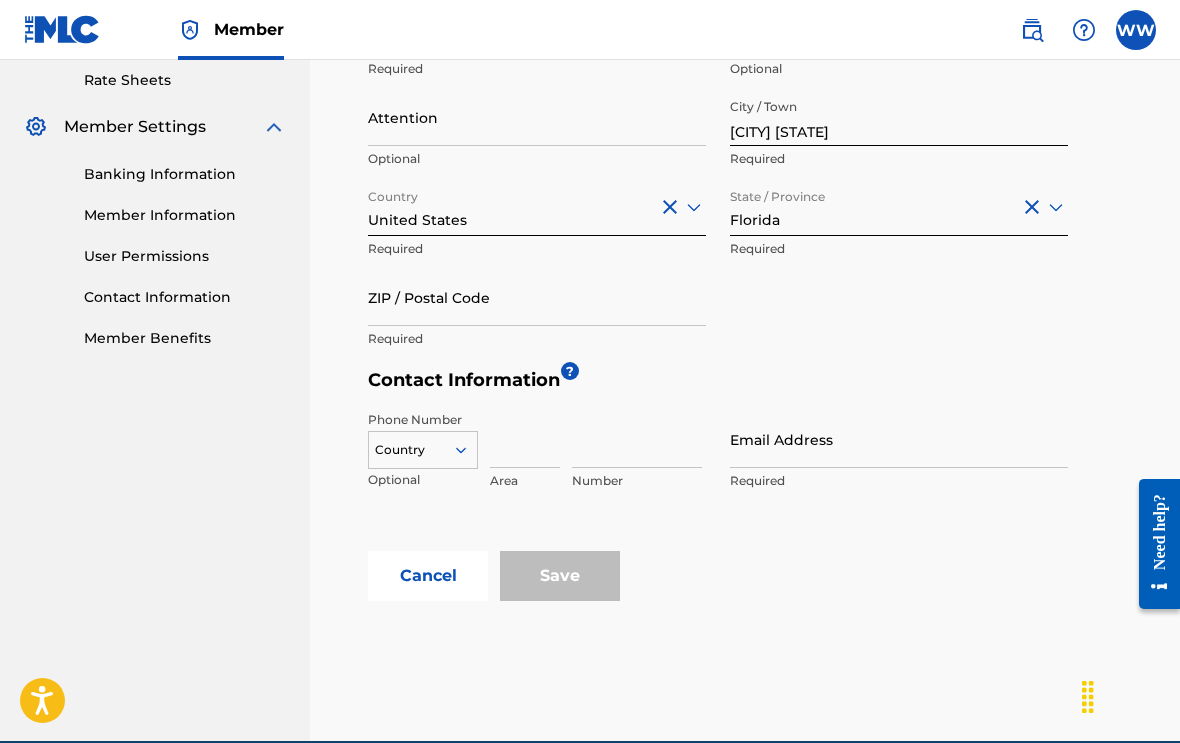 click on "ZIP / Postal Code" at bounding box center (537, 297) 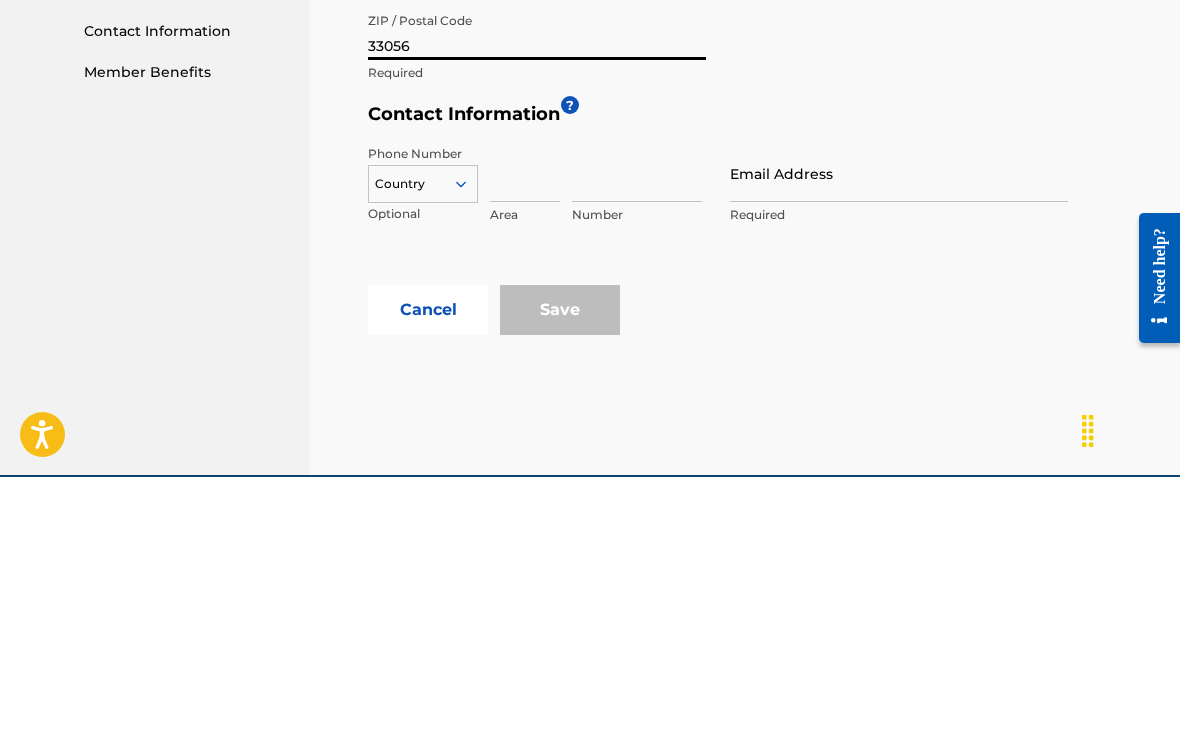type on "33056" 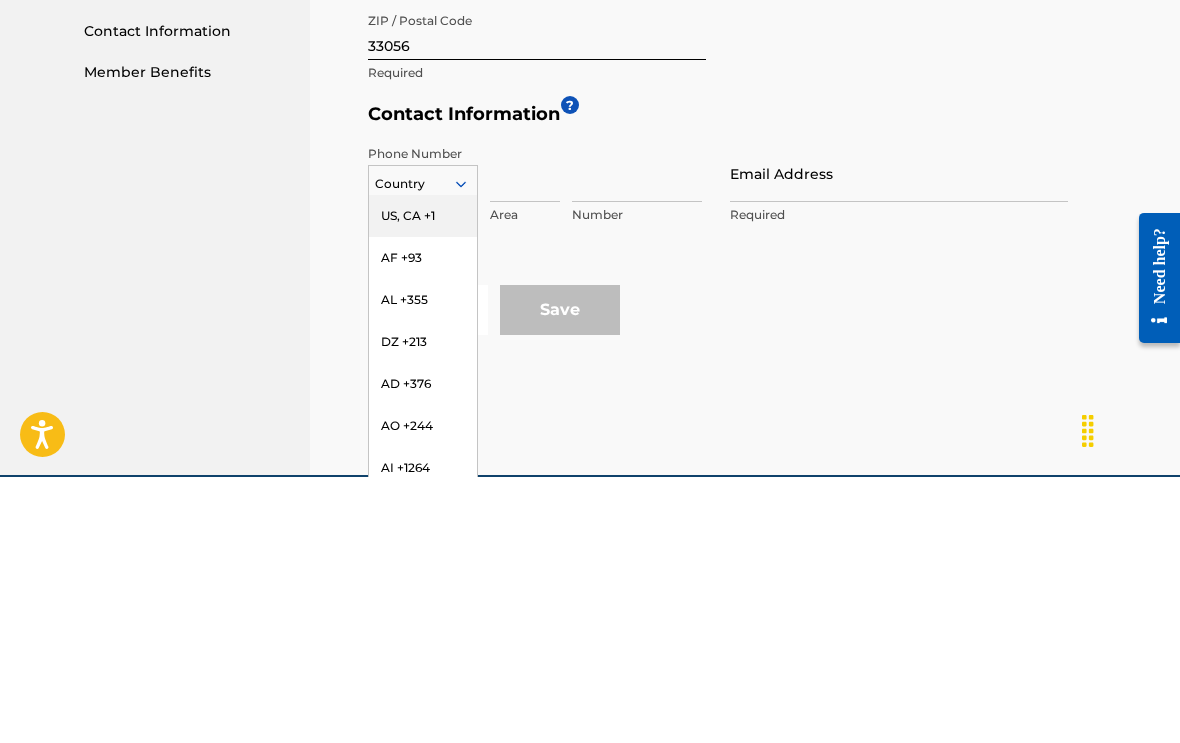 click on "US, CA +1" at bounding box center (423, 482) 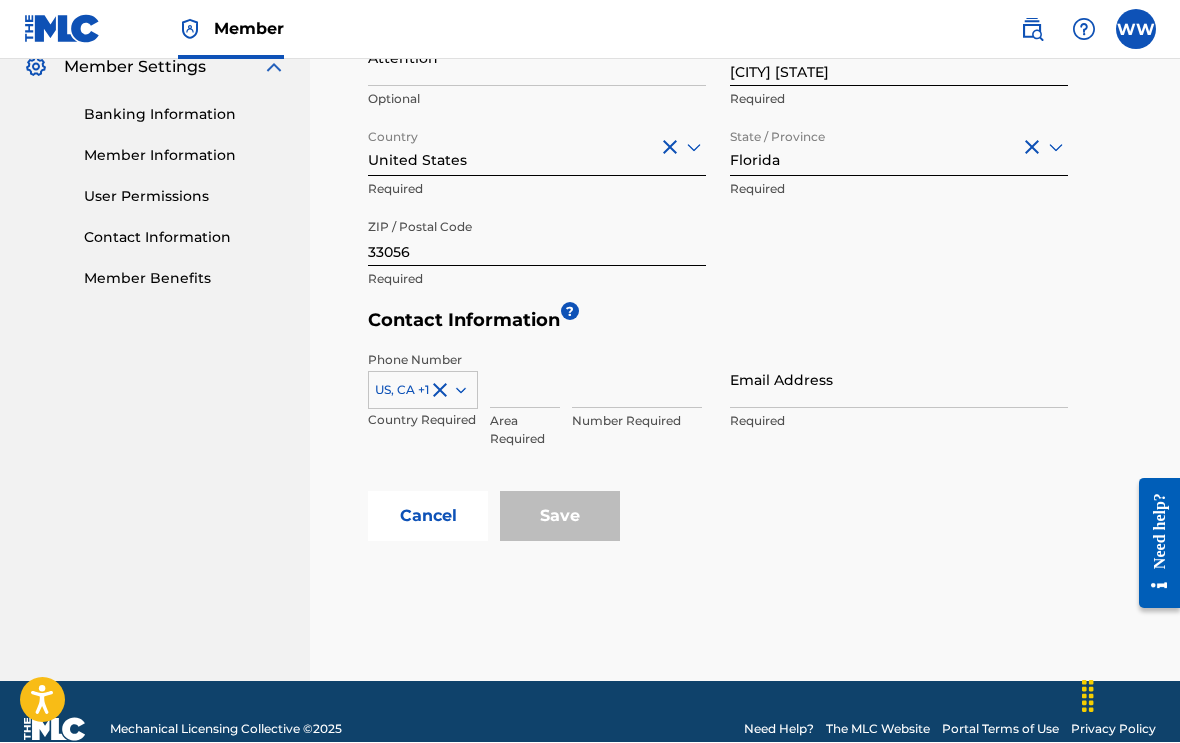 click at bounding box center [525, 380] 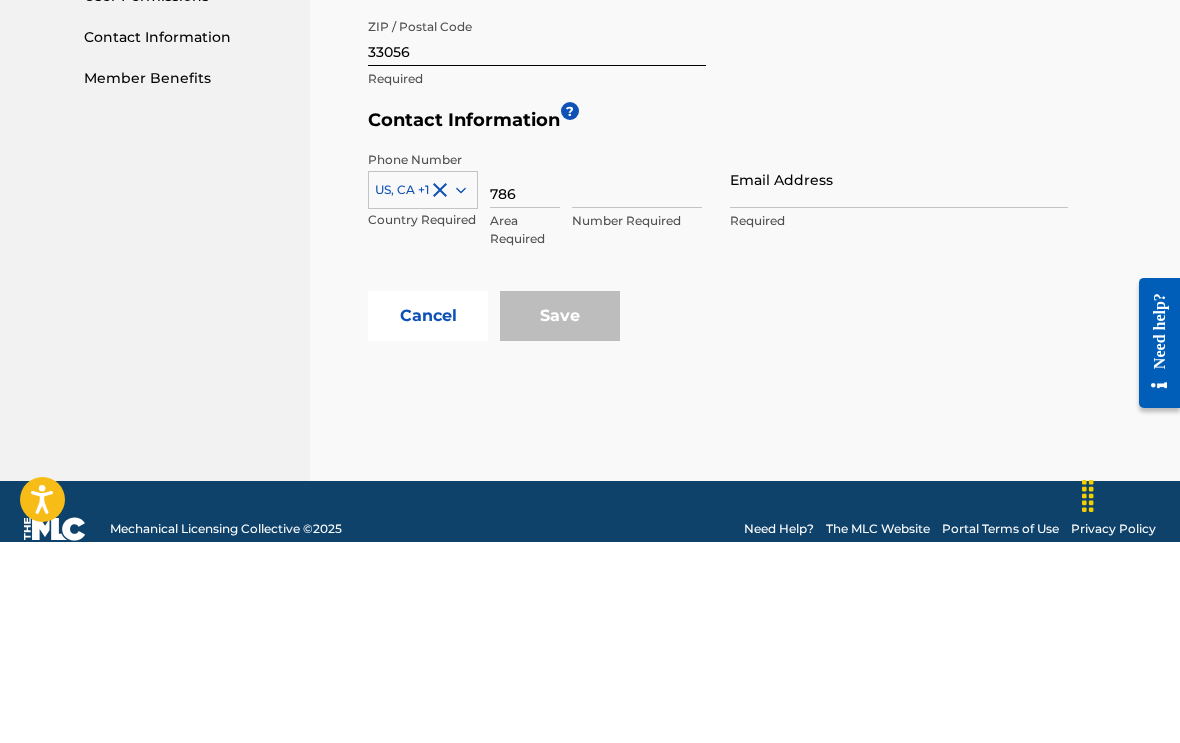 type on "786" 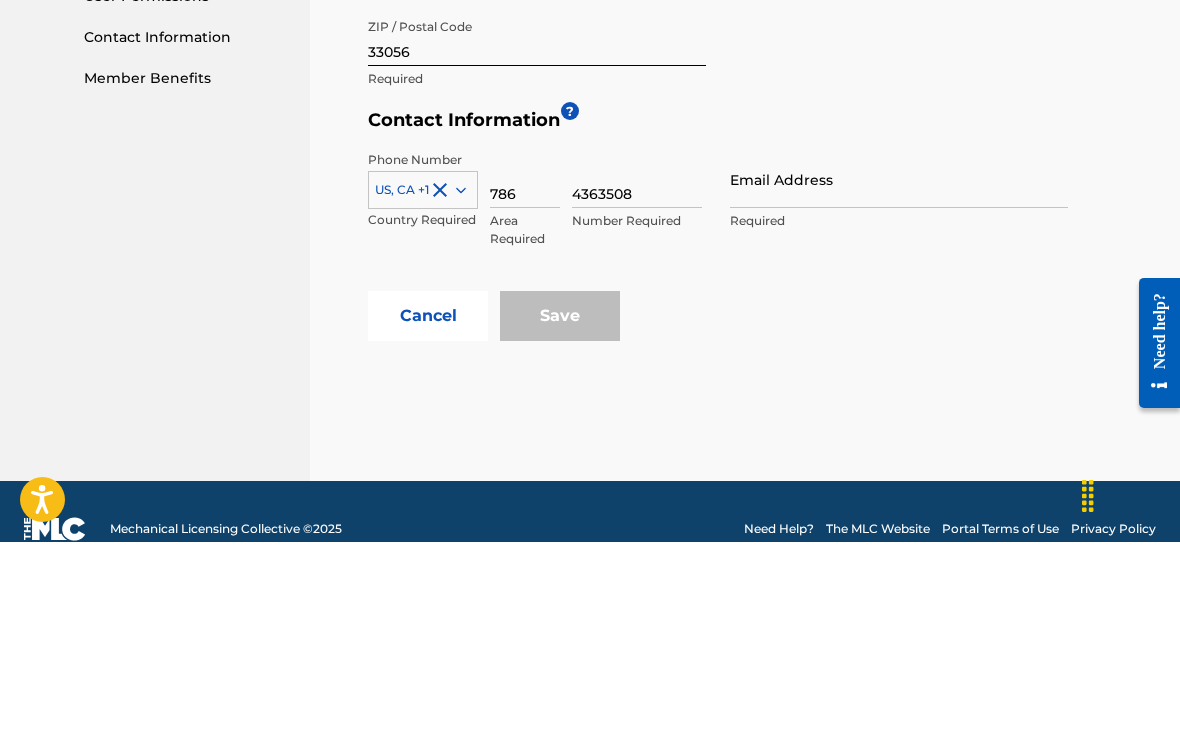 type on "4363508" 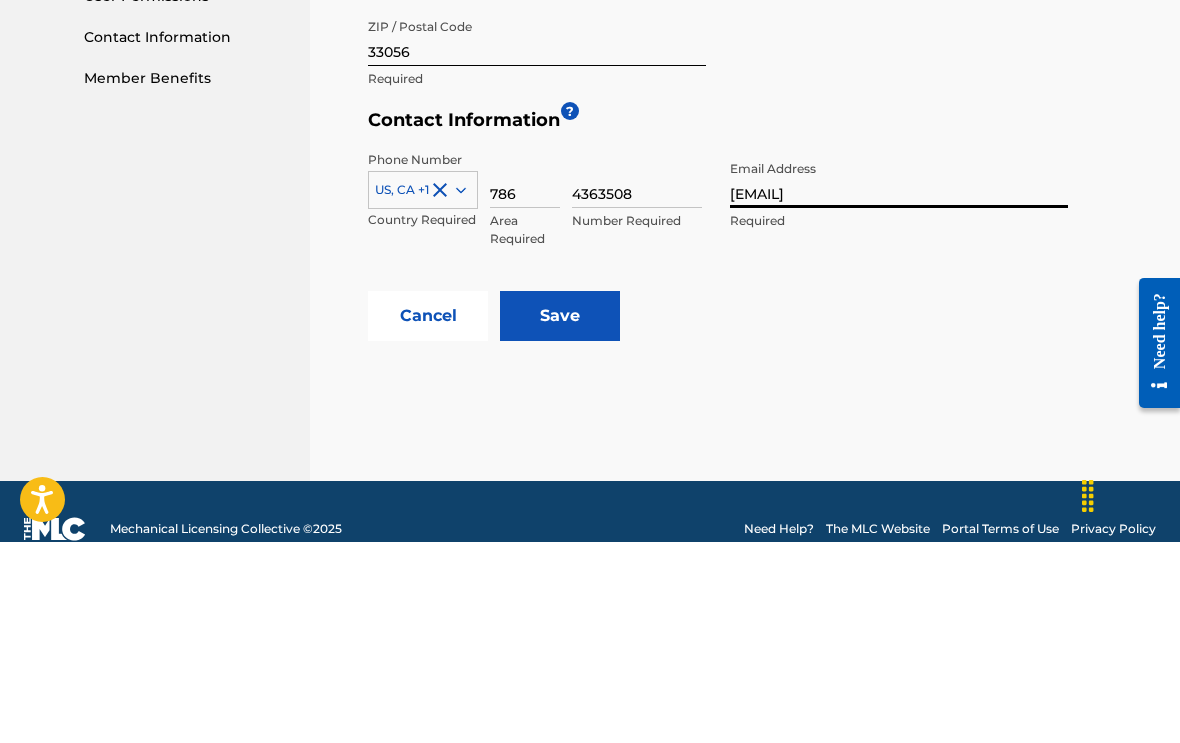 type on "[EMAIL]" 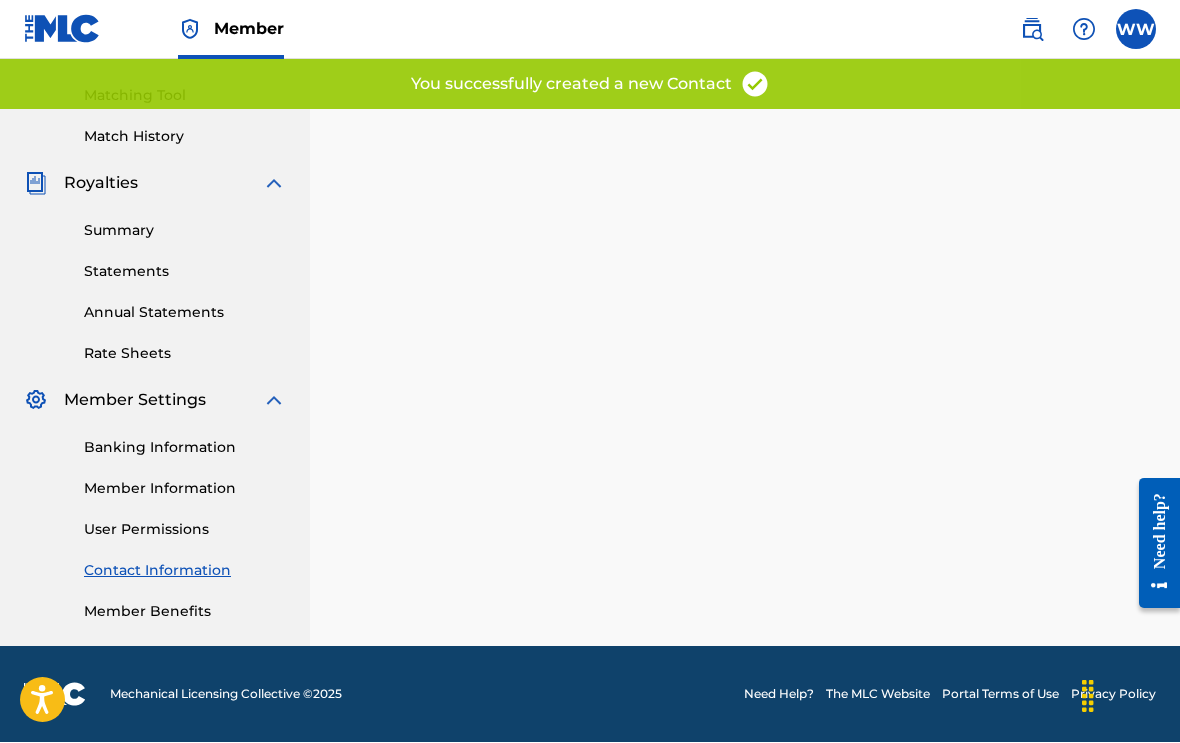 scroll, scrollTop: 0, scrollLeft: 0, axis: both 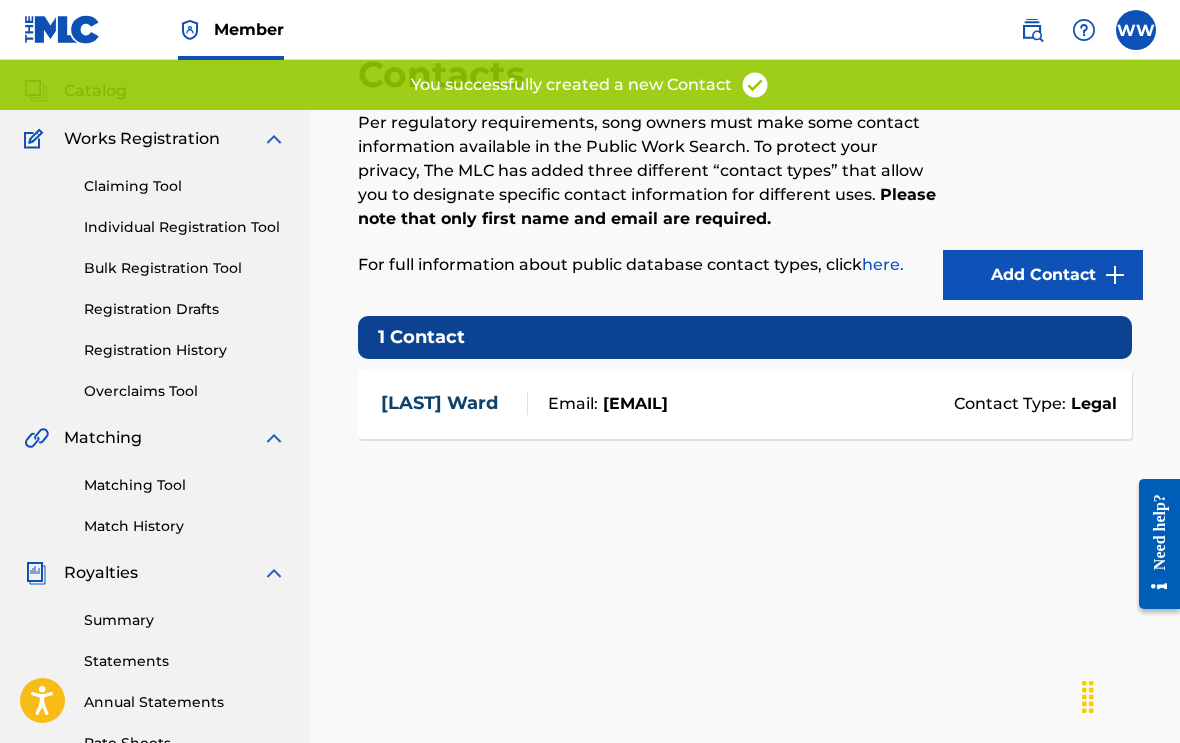 click on "Contacts Per regulatory requirements, song owners must make some contact information available in the Public Work Search. To protect your privacy, The MLC has added three different “contact types” that allow you to designate specific contact information for different uses.    Please note that only first name and email are required. For full information about public database contact types, click  here. Add Contact 1   Contact [LAST]   Ward Email:  [EMAIL] Contact Type:   Legal" at bounding box center (745, 569) 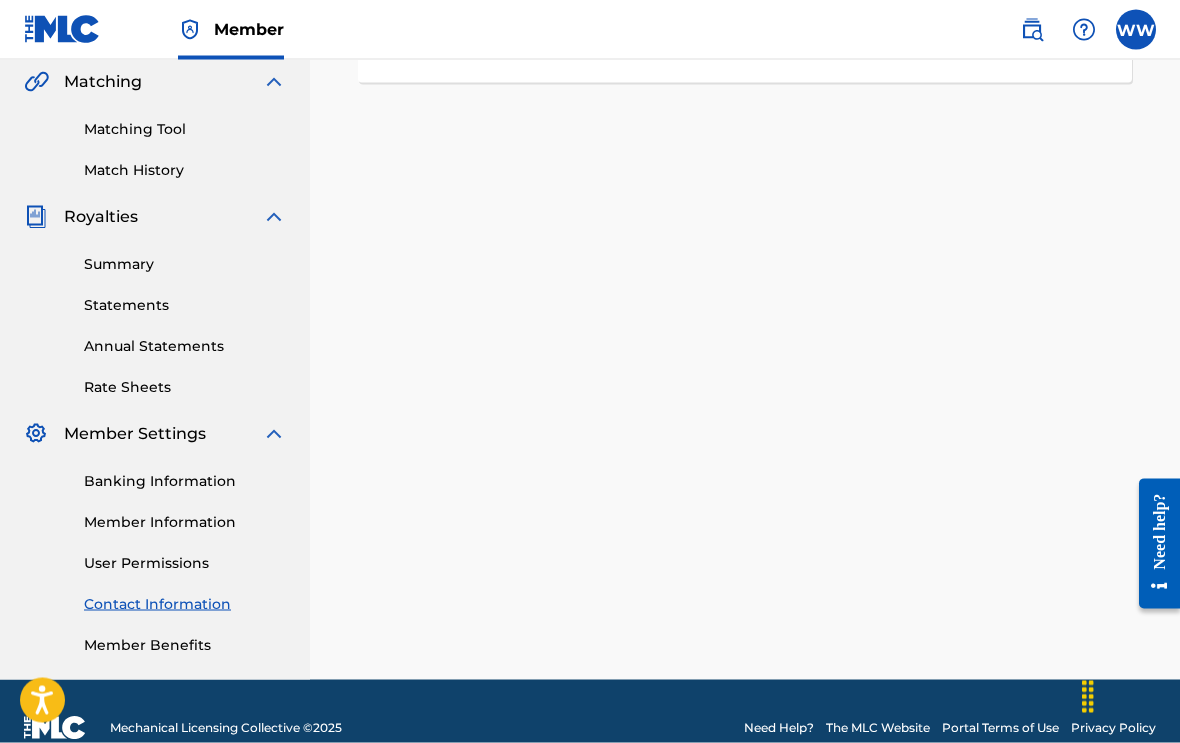 scroll, scrollTop: 464, scrollLeft: 0, axis: vertical 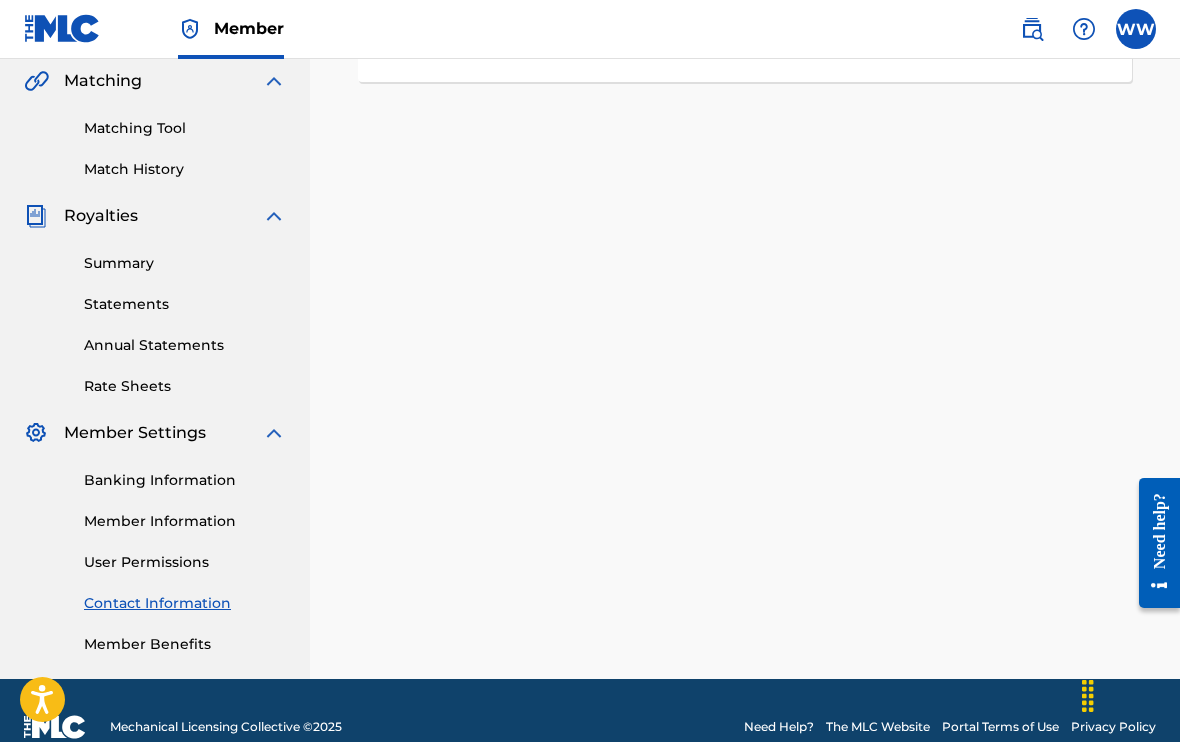 click on "Banking Information" at bounding box center (185, 481) 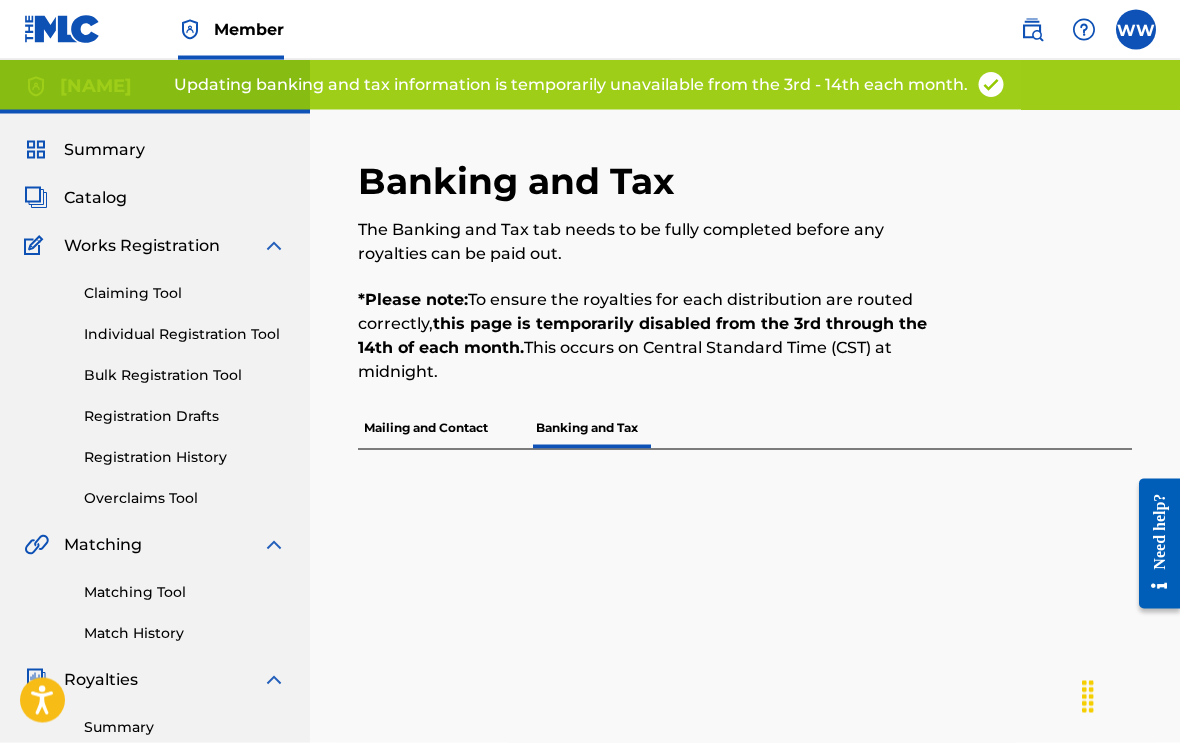 scroll, scrollTop: 0, scrollLeft: 0, axis: both 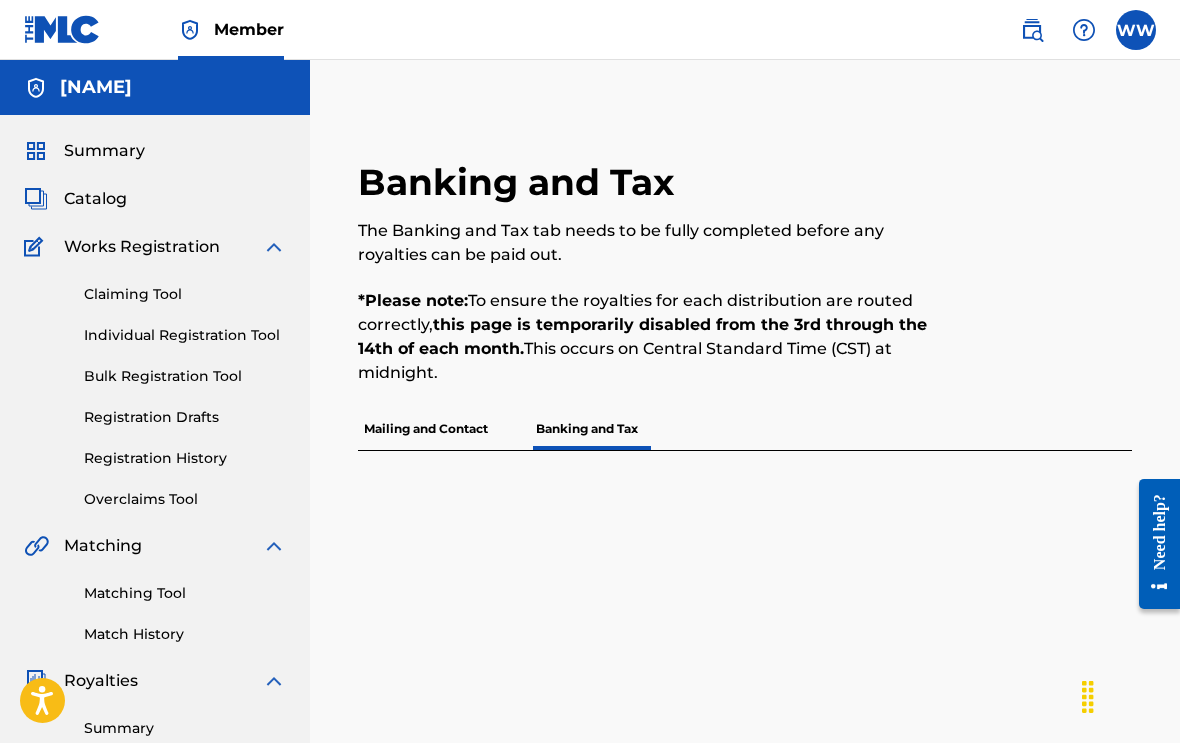 click on "Mailing and Contact" at bounding box center [426, 429] 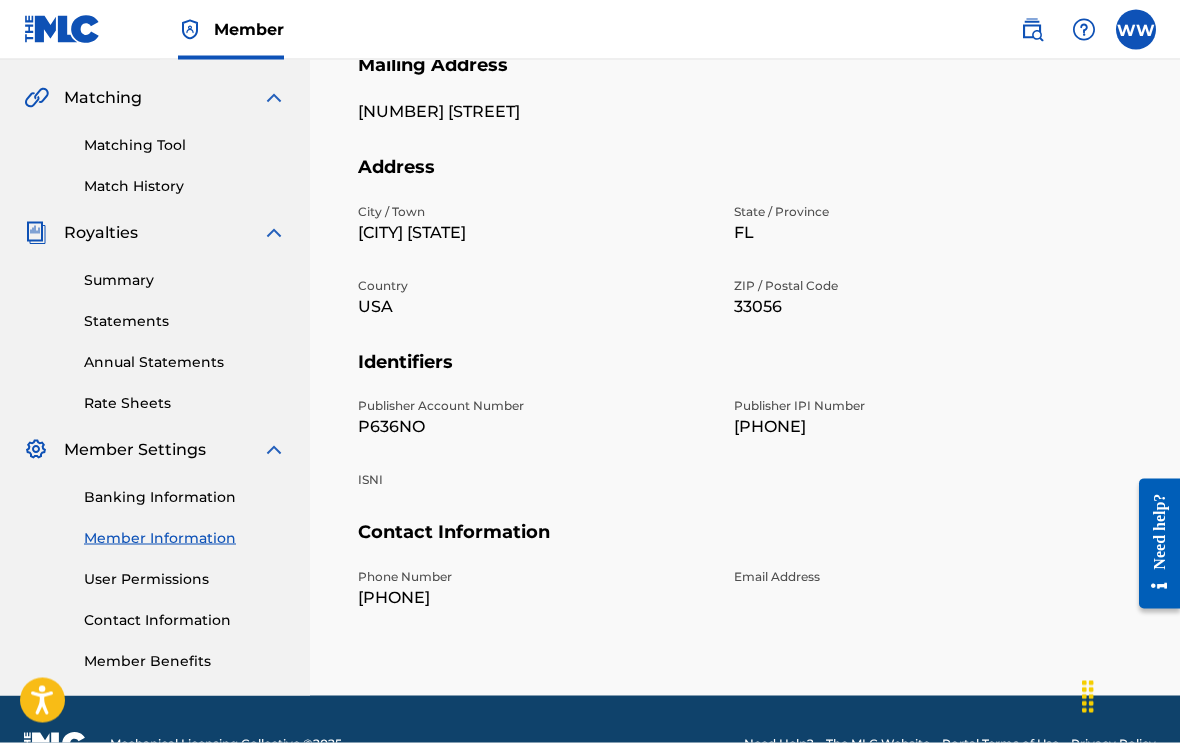 scroll, scrollTop: 444, scrollLeft: 0, axis: vertical 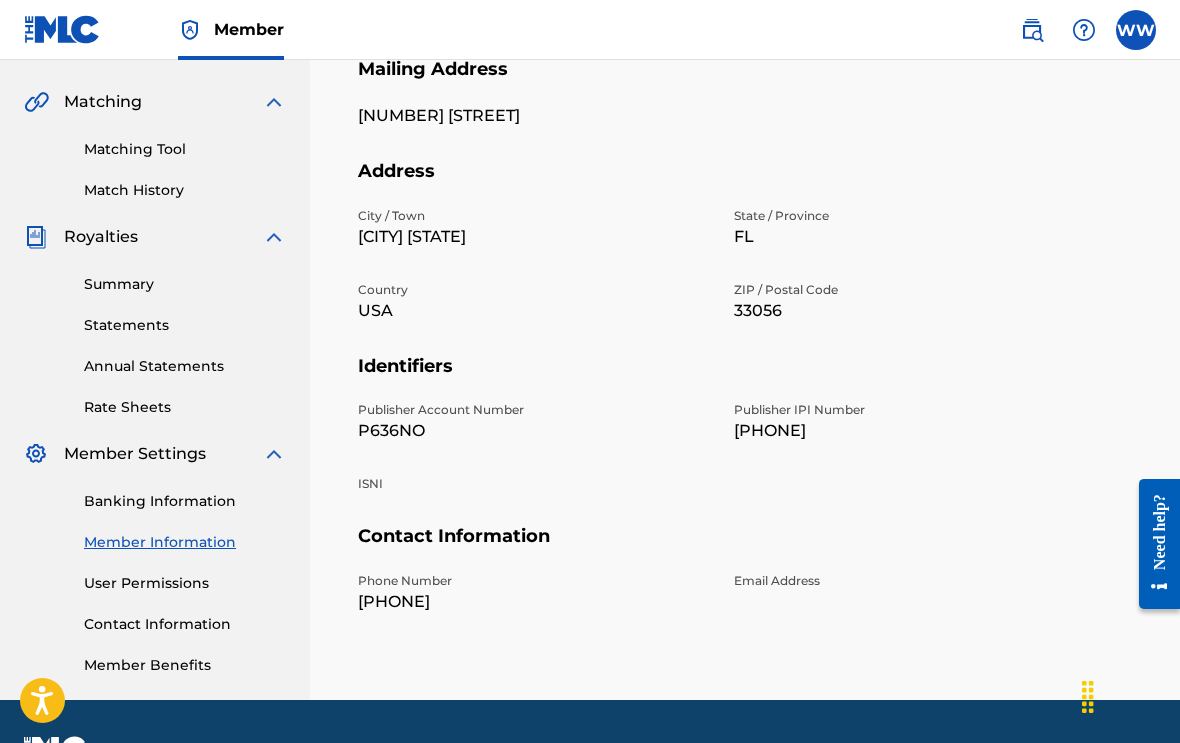 click on "Banking Information" at bounding box center (185, 501) 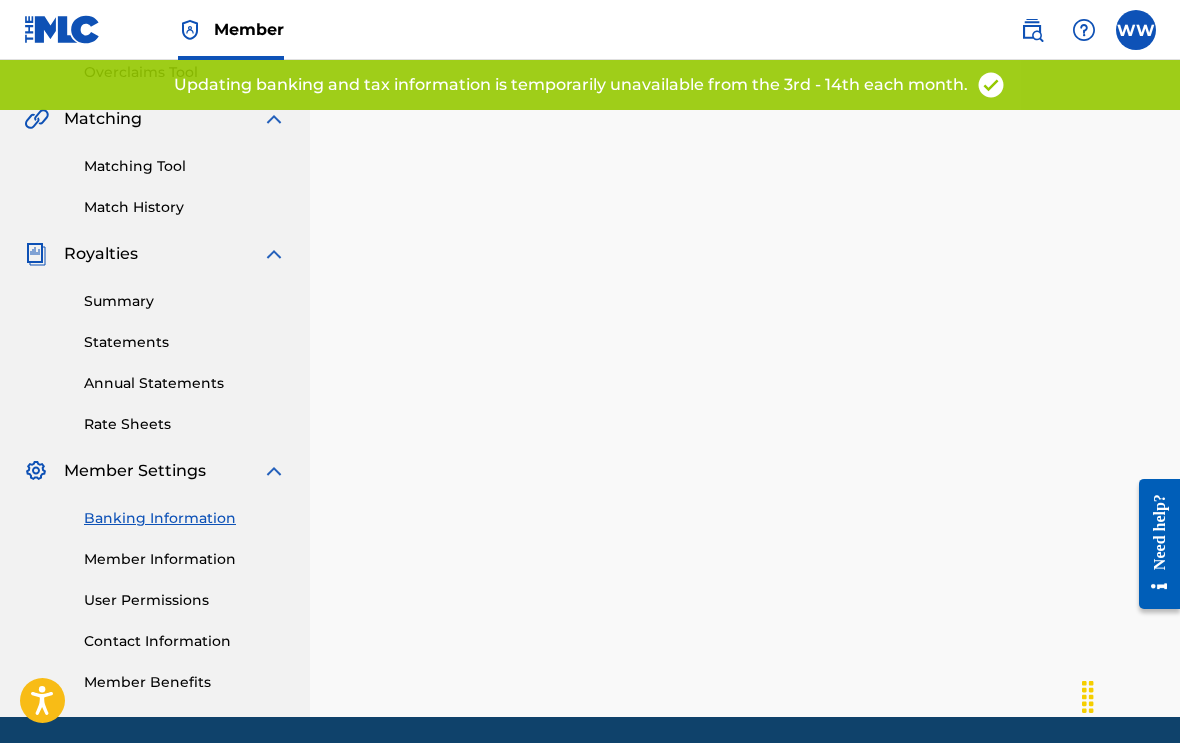 scroll, scrollTop: 425, scrollLeft: 0, axis: vertical 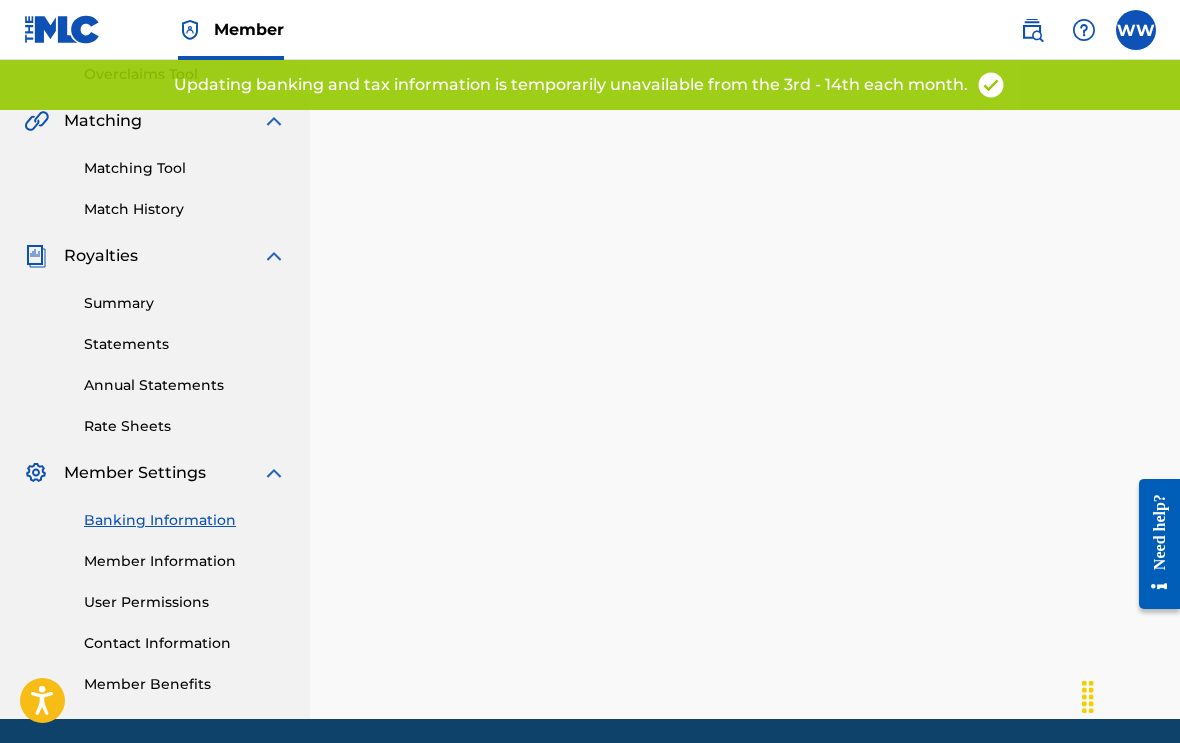 click on "Member Information" at bounding box center [185, 561] 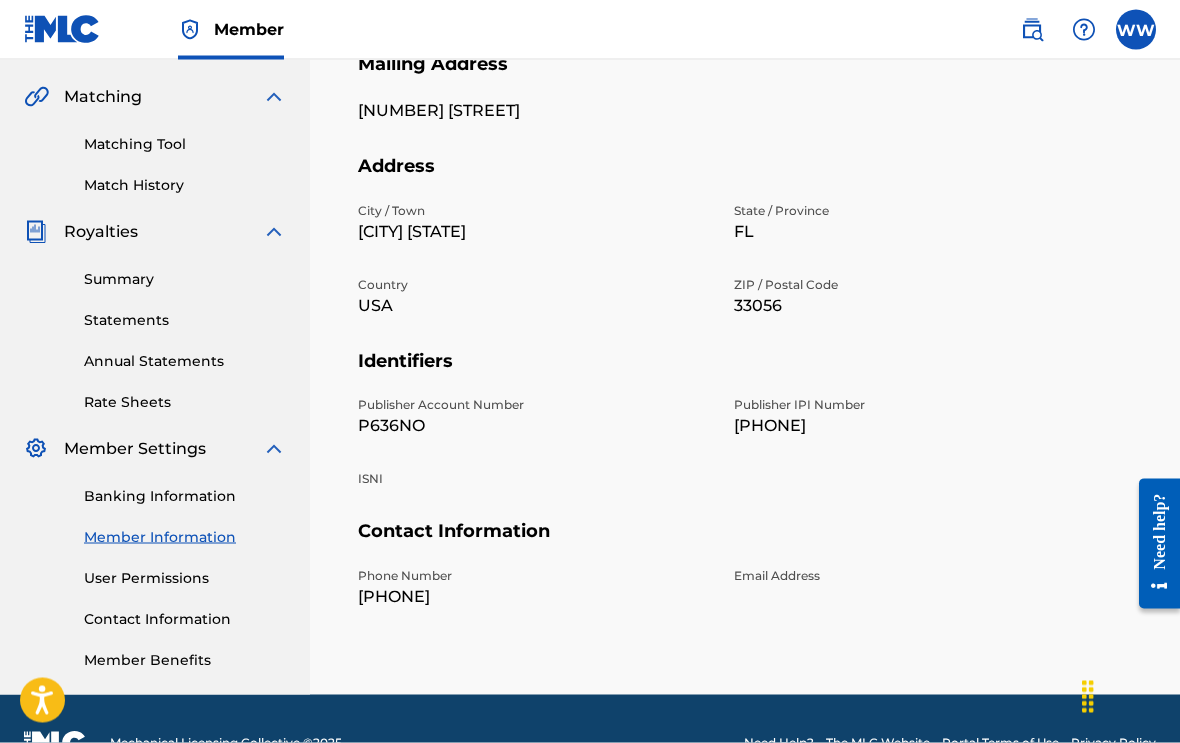 scroll, scrollTop: 464, scrollLeft: 0, axis: vertical 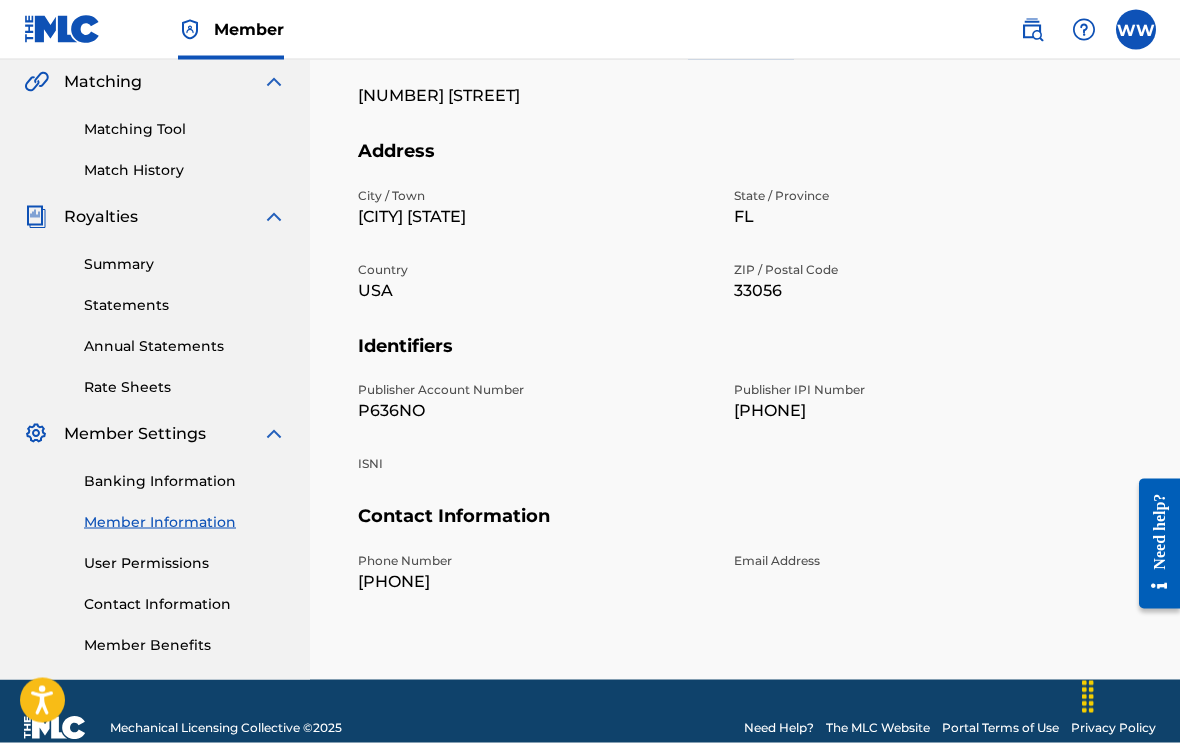 click on "User Permissions" at bounding box center (185, 563) 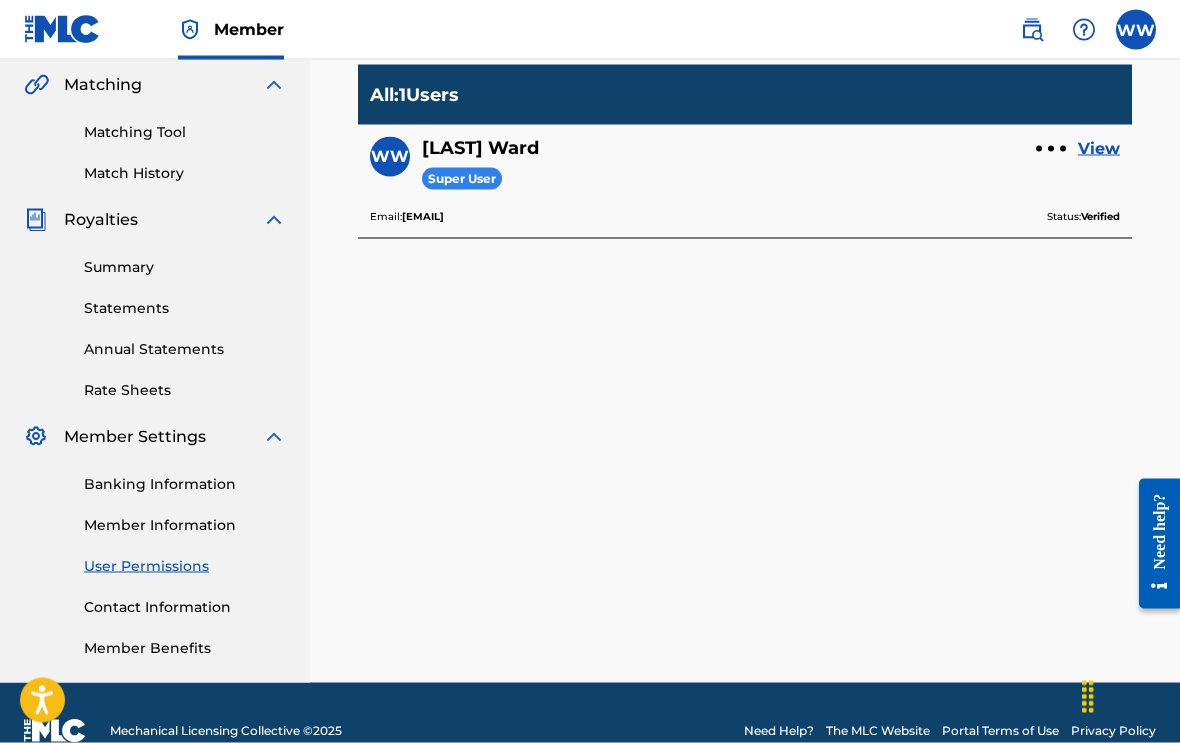 scroll, scrollTop: 462, scrollLeft: 0, axis: vertical 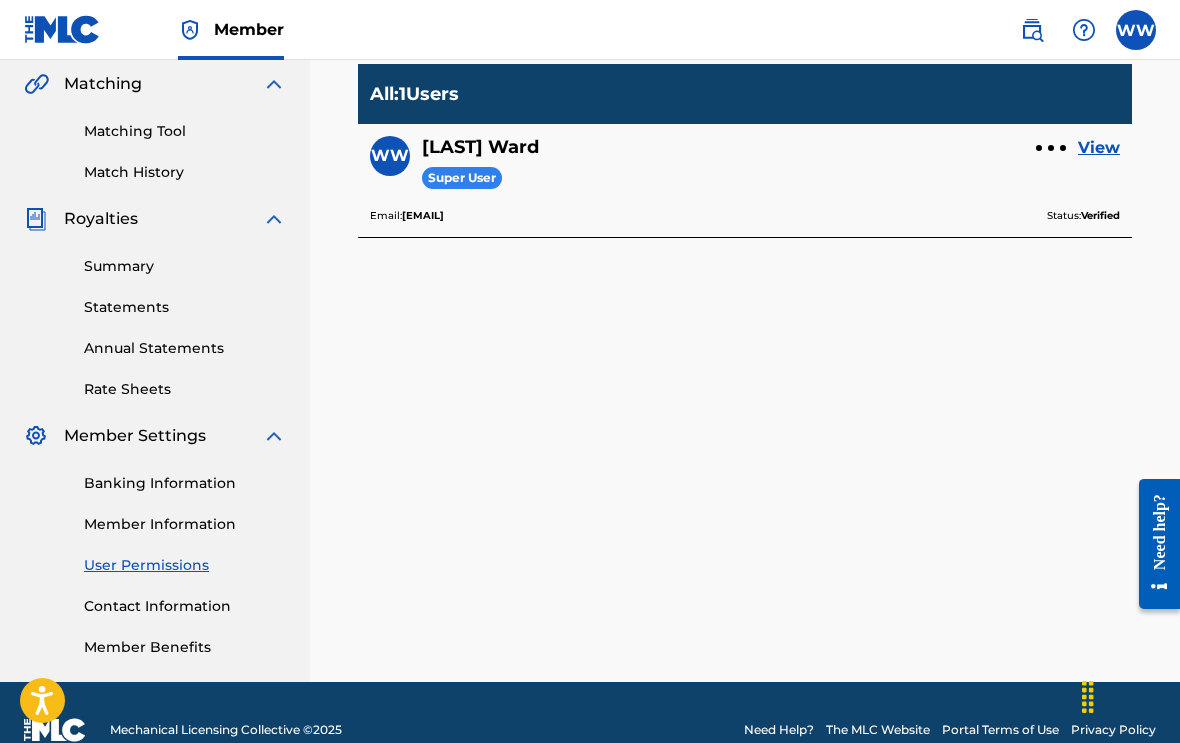 click on "Member Benefits" at bounding box center (185, 647) 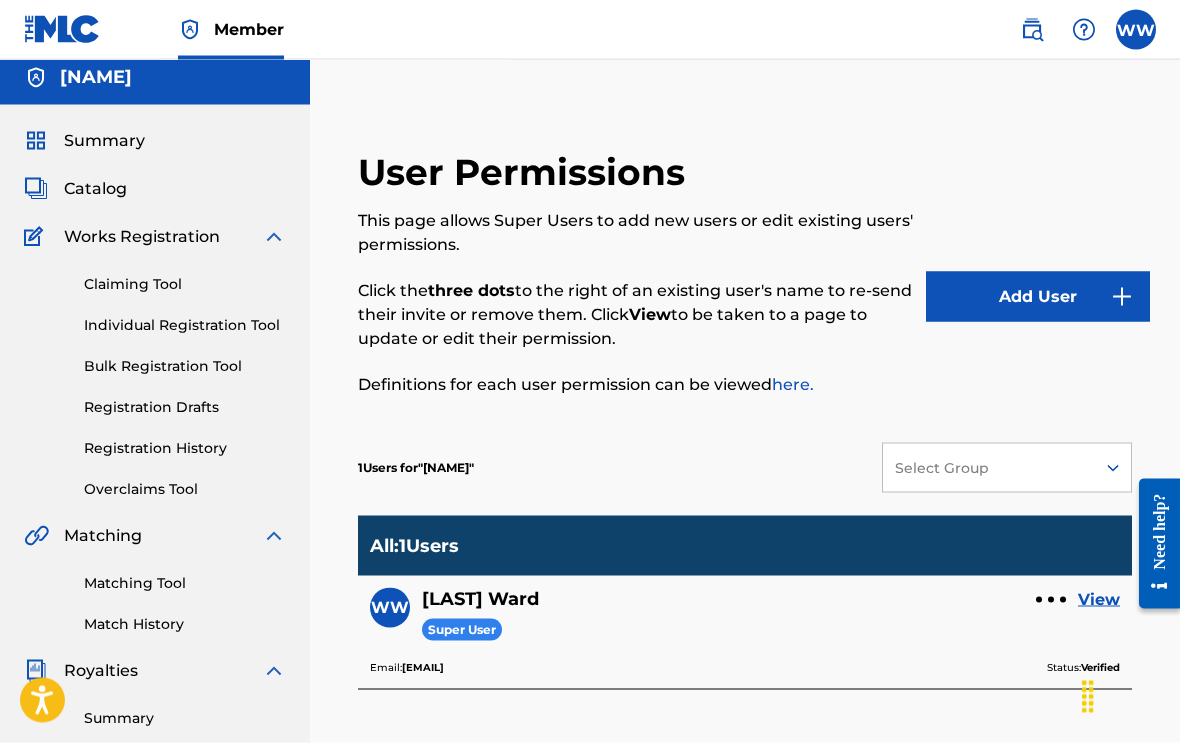 scroll, scrollTop: 0, scrollLeft: 0, axis: both 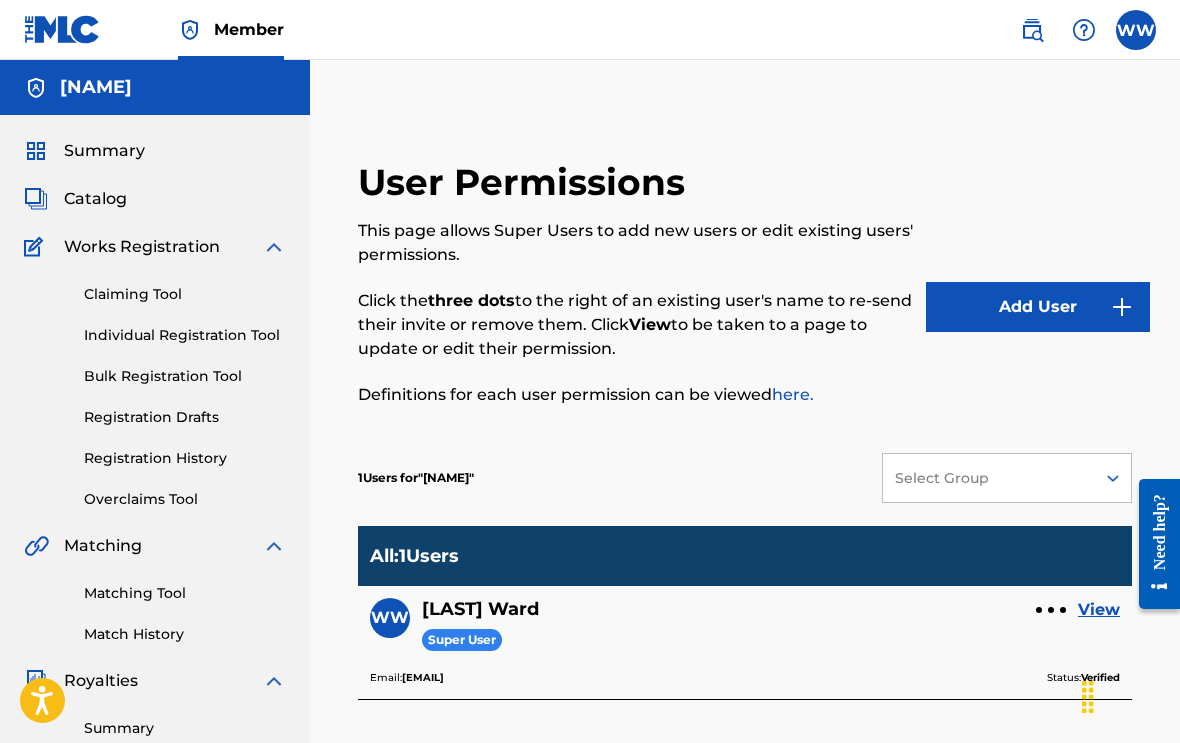 click at bounding box center [274, 247] 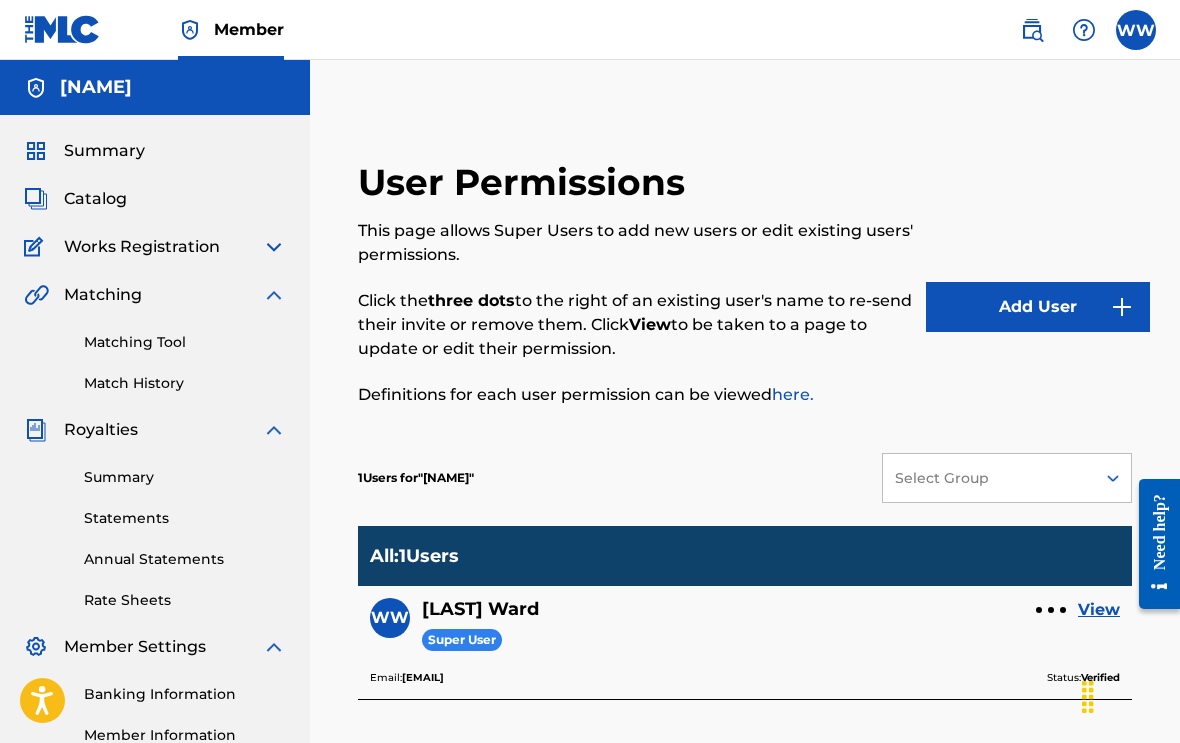 click at bounding box center [274, 247] 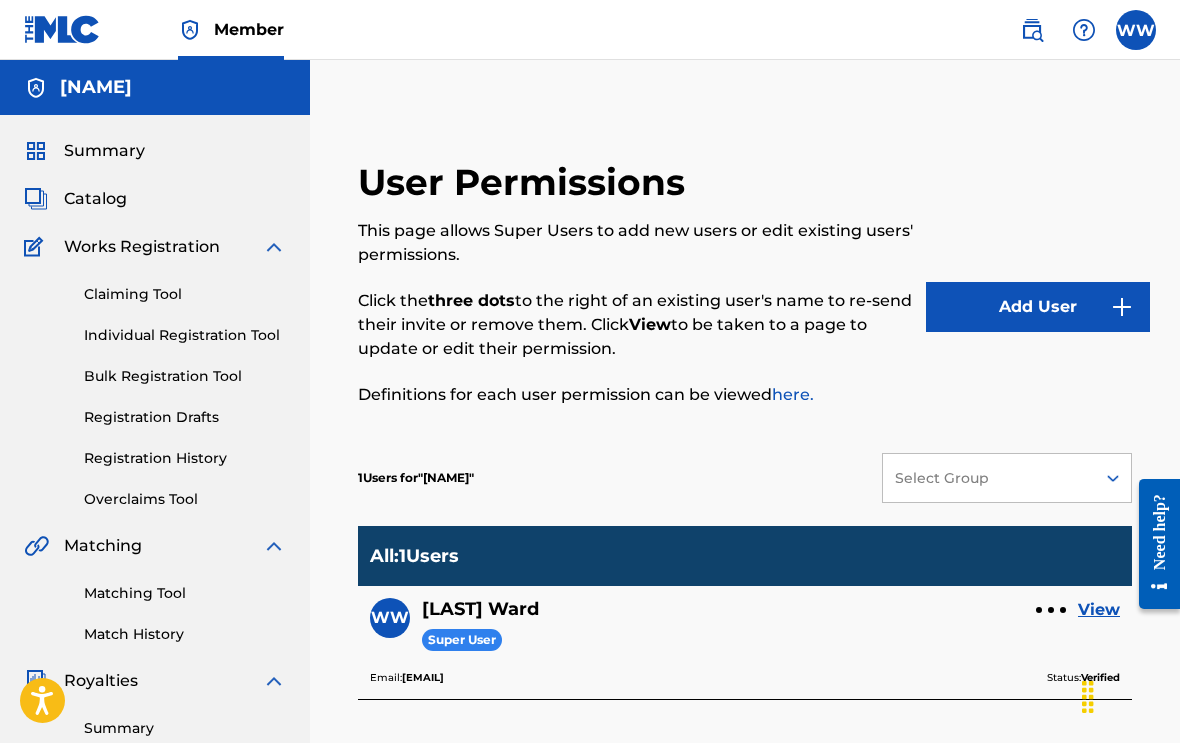 click on "Individual Registration Tool" at bounding box center (185, 335) 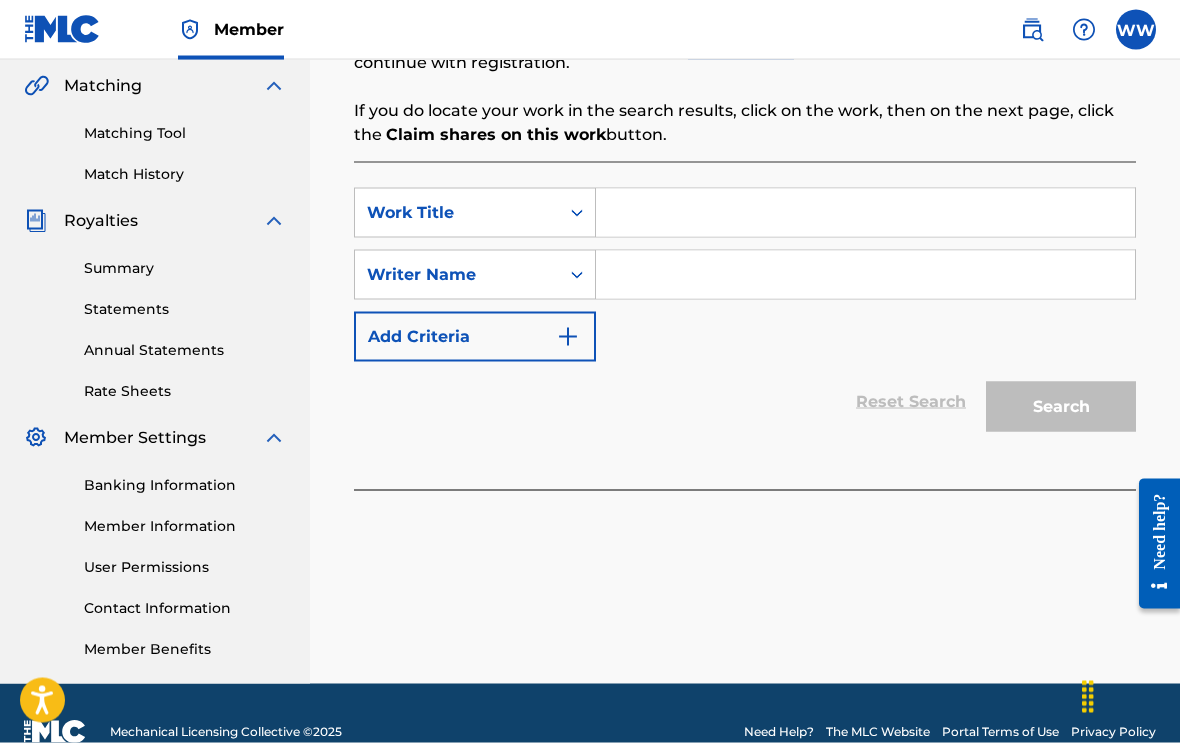 scroll, scrollTop: 449, scrollLeft: 0, axis: vertical 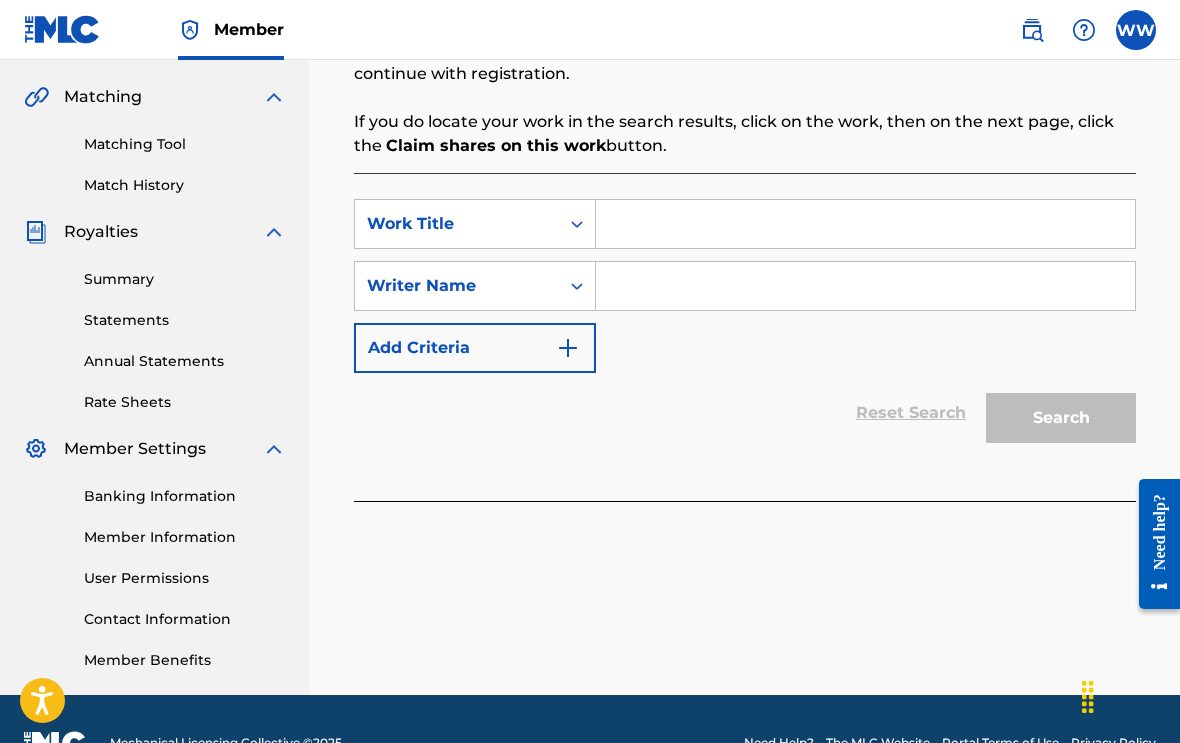click at bounding box center (745, 511) 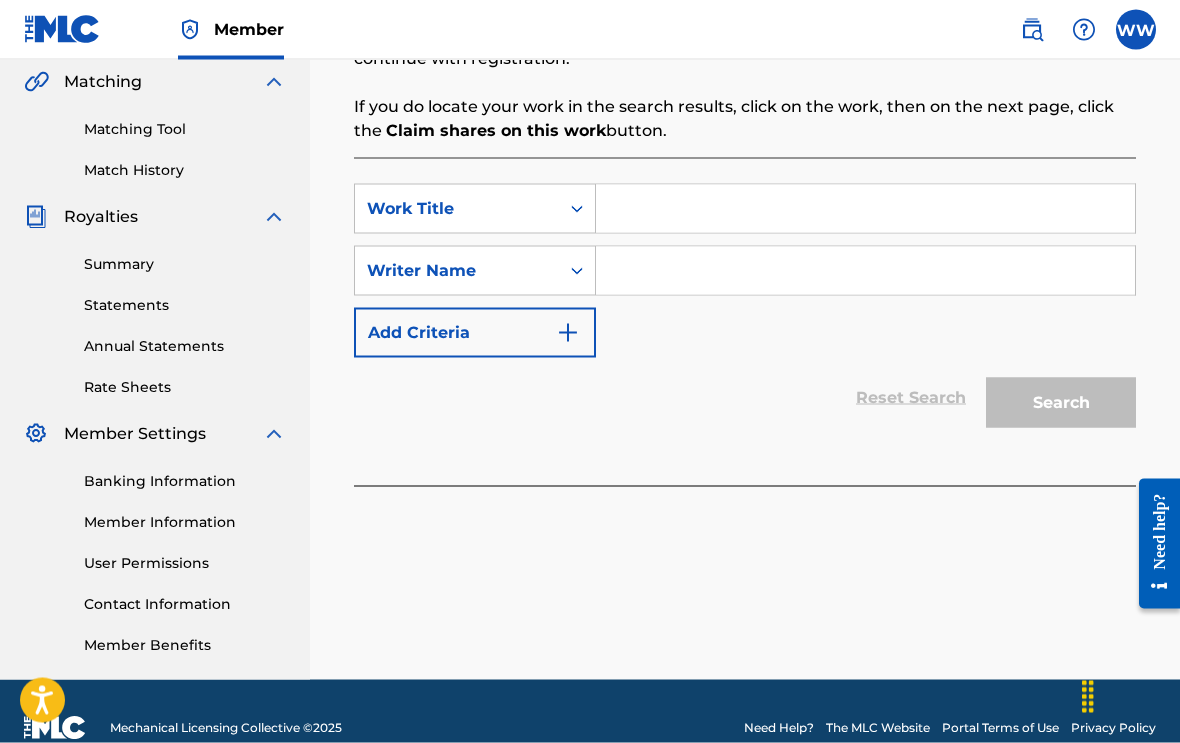 click on "Work Title SearchWithCriteriaaf14040f-2dfa-4f2e-acdb-9585fbf5a3a2 Writer Name Add Criteria Reset Search Search" at bounding box center (745, 163) 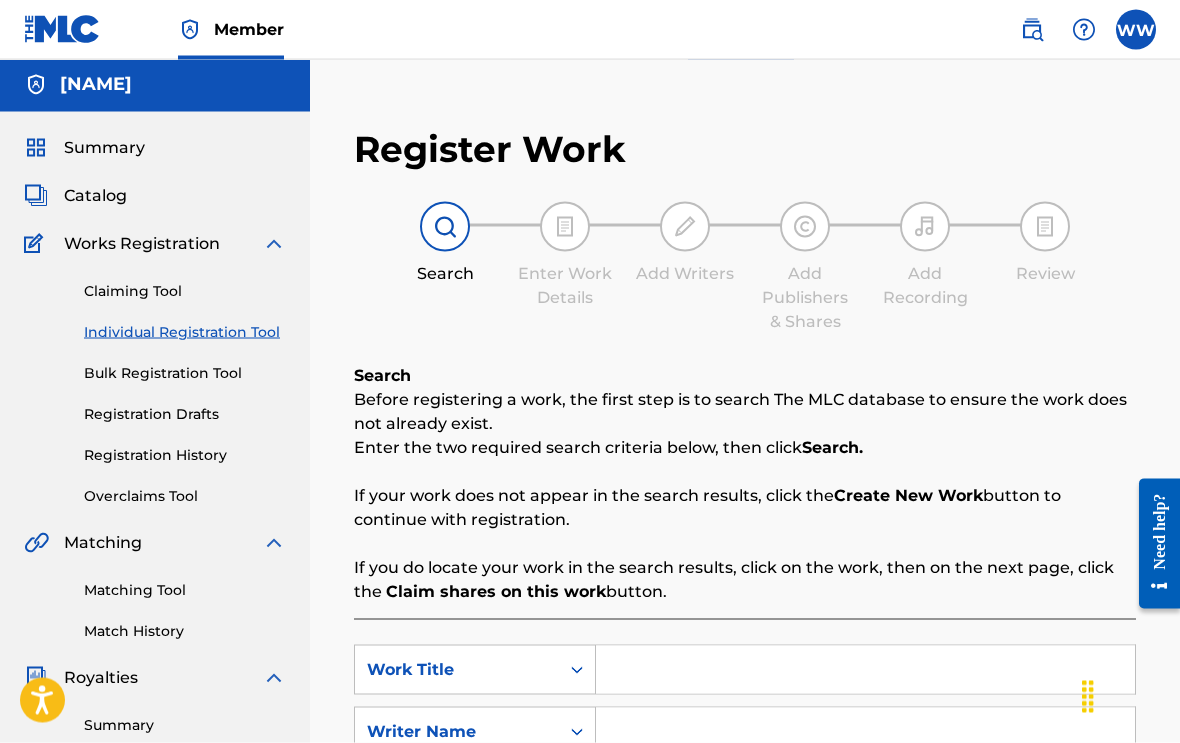 scroll, scrollTop: 0, scrollLeft: 0, axis: both 